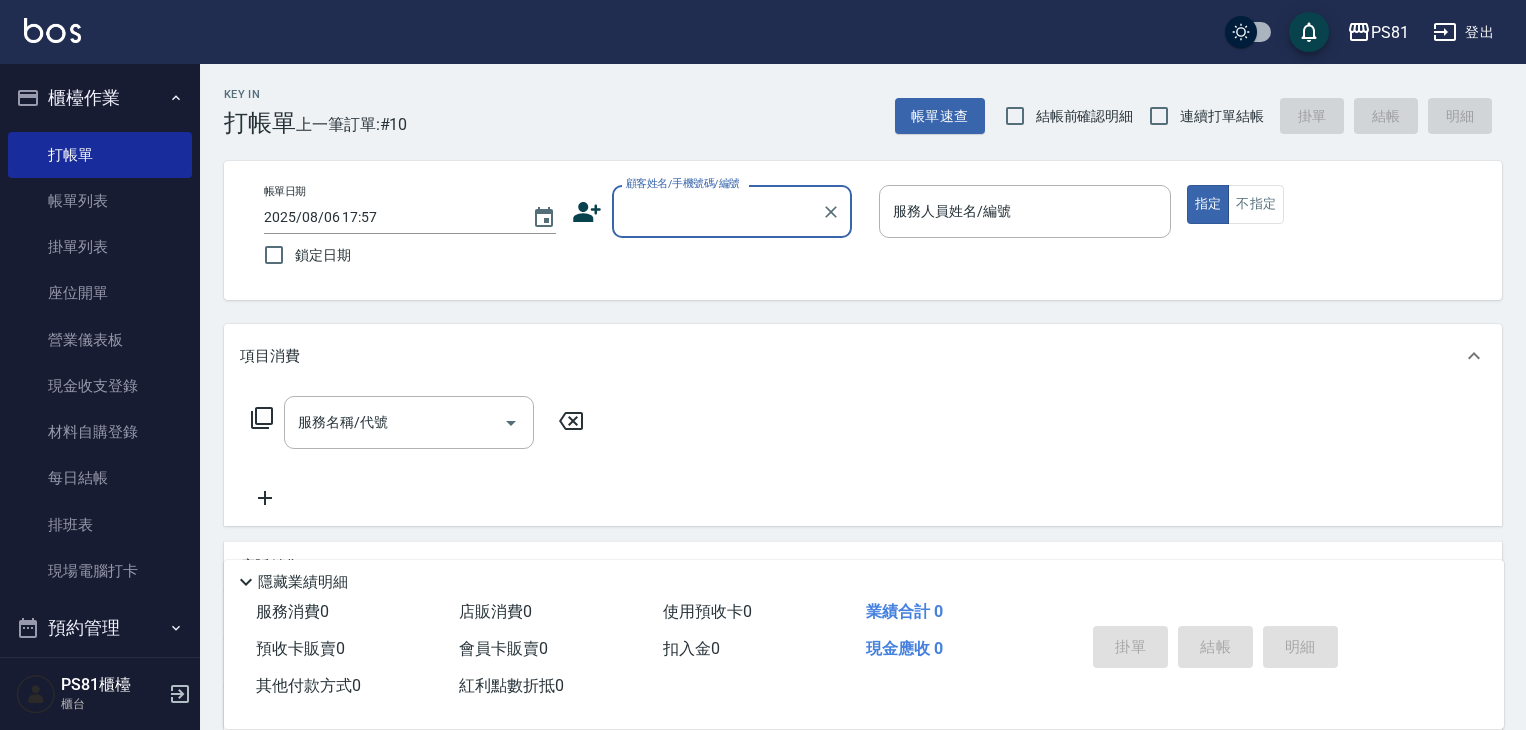 scroll, scrollTop: 0, scrollLeft: 0, axis: both 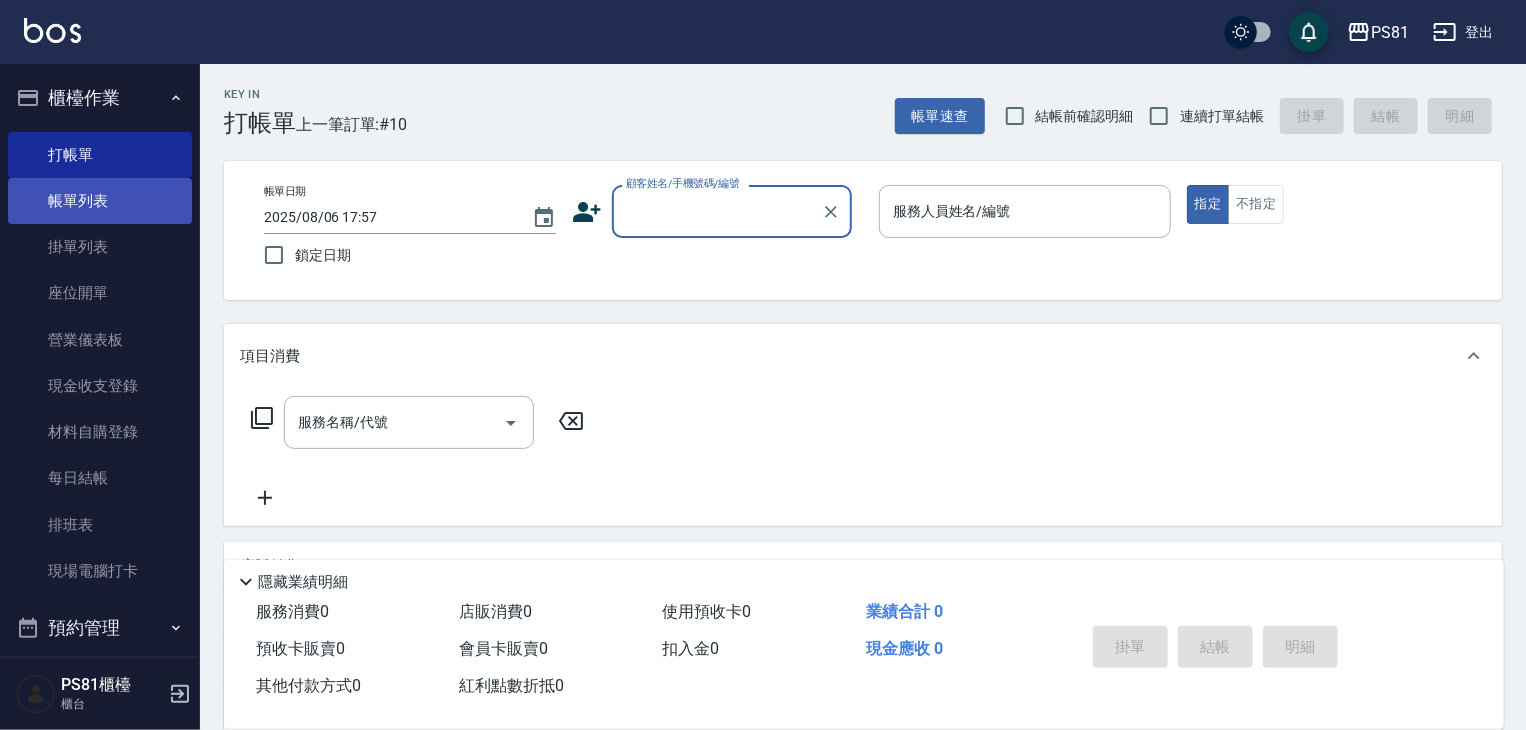 click on "帳單列表" at bounding box center (100, 201) 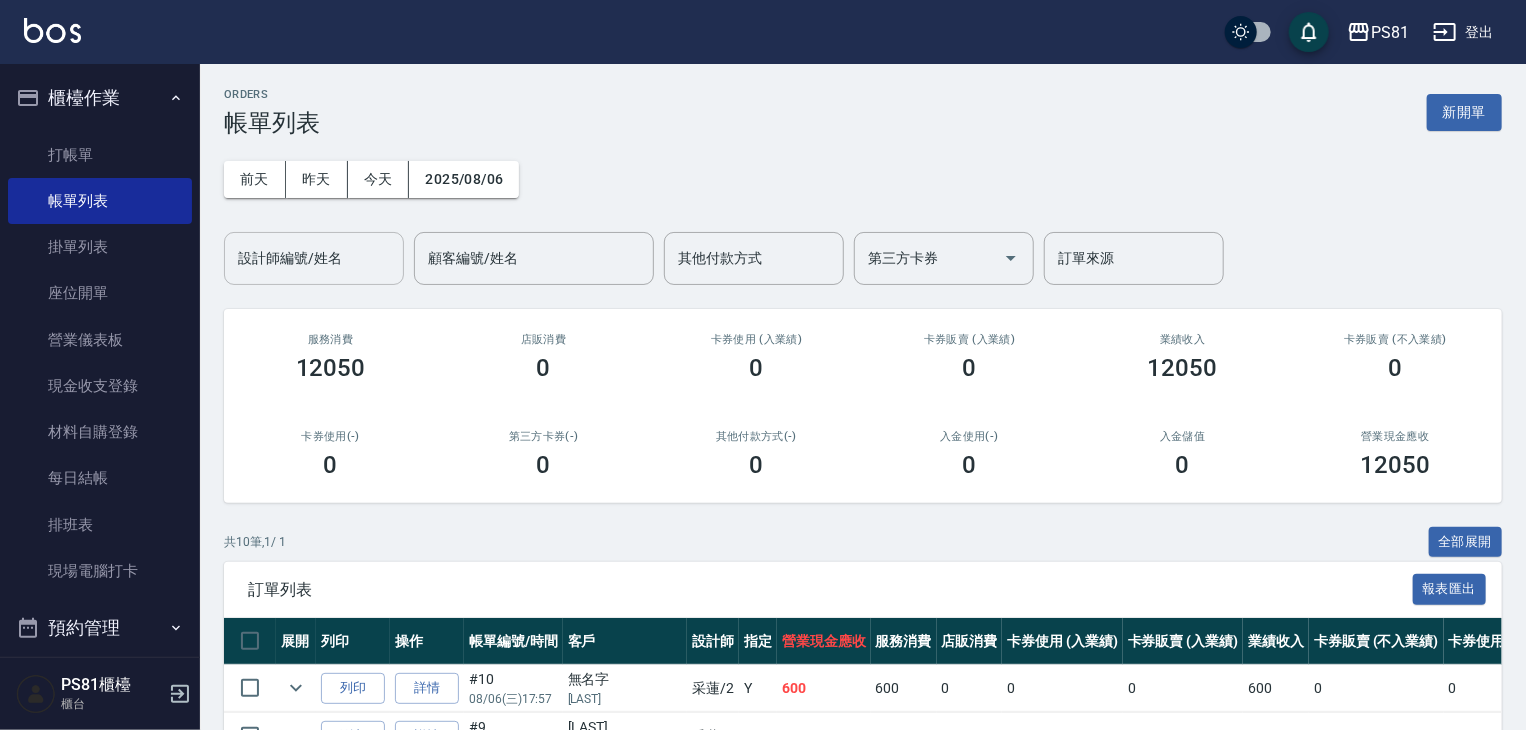 click on "設計師編號/姓名" at bounding box center [314, 258] 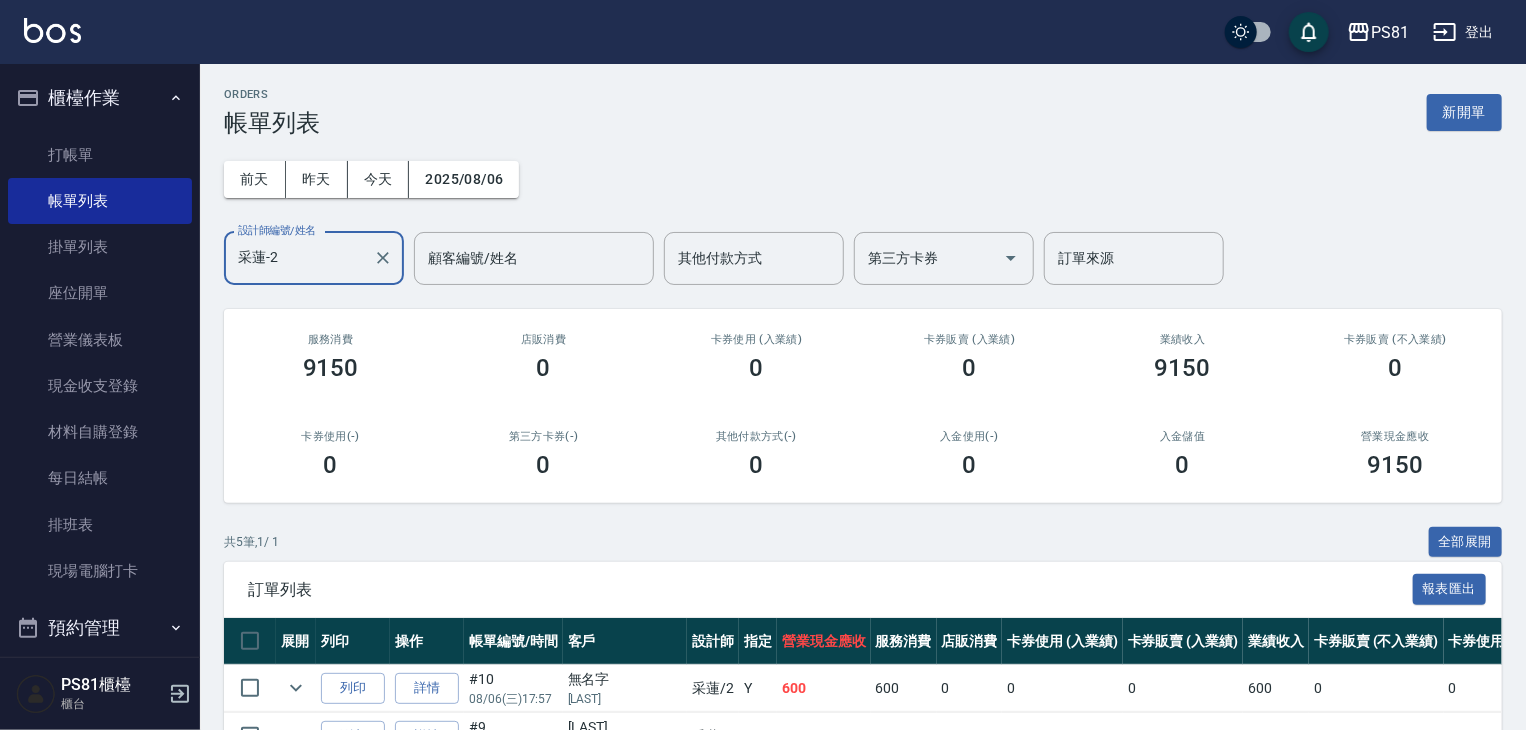 type on "采蓮-2" 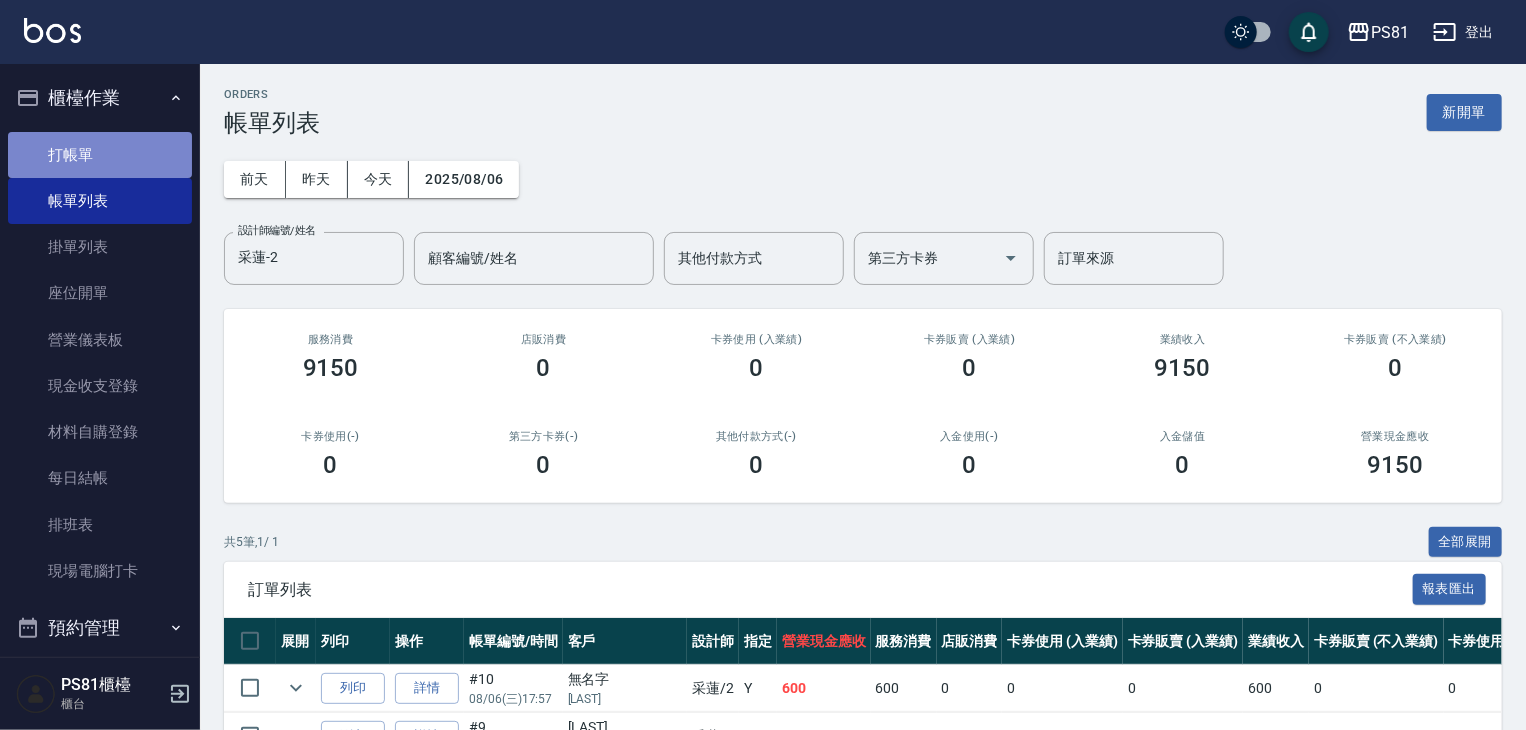 click on "打帳單" at bounding box center (100, 155) 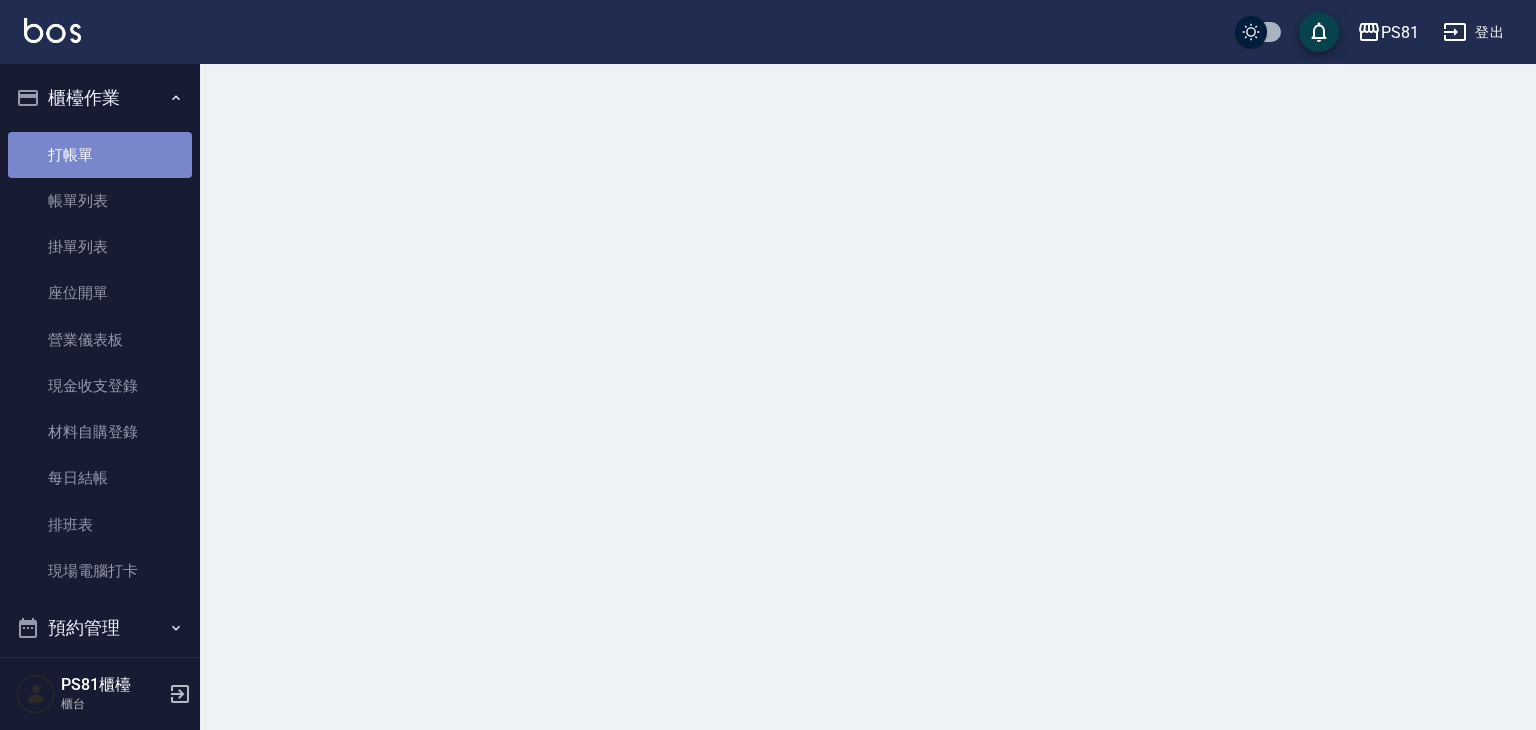 click on "打帳單" at bounding box center (100, 155) 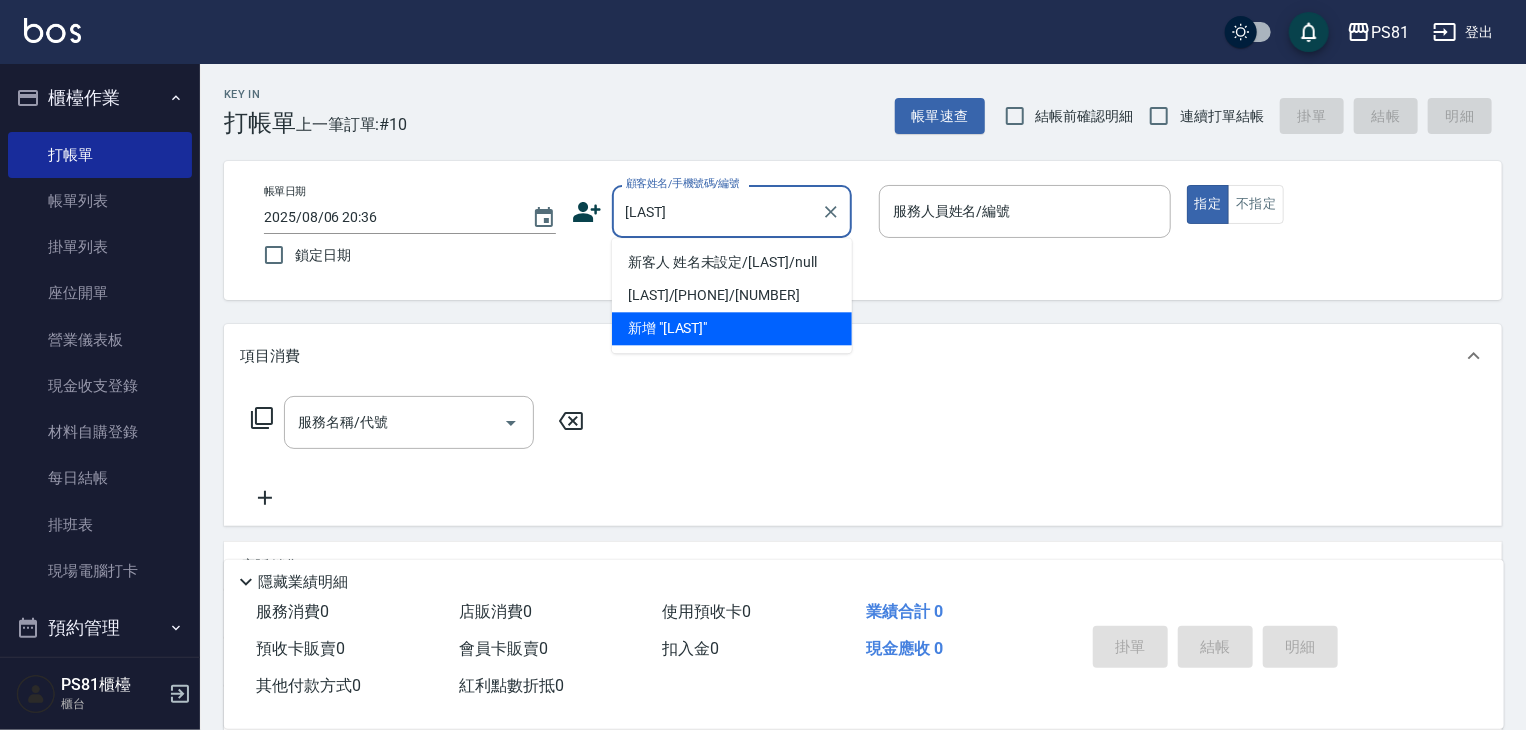 click on "新客人 姓名未設定/[LAST]/null" at bounding box center [732, 262] 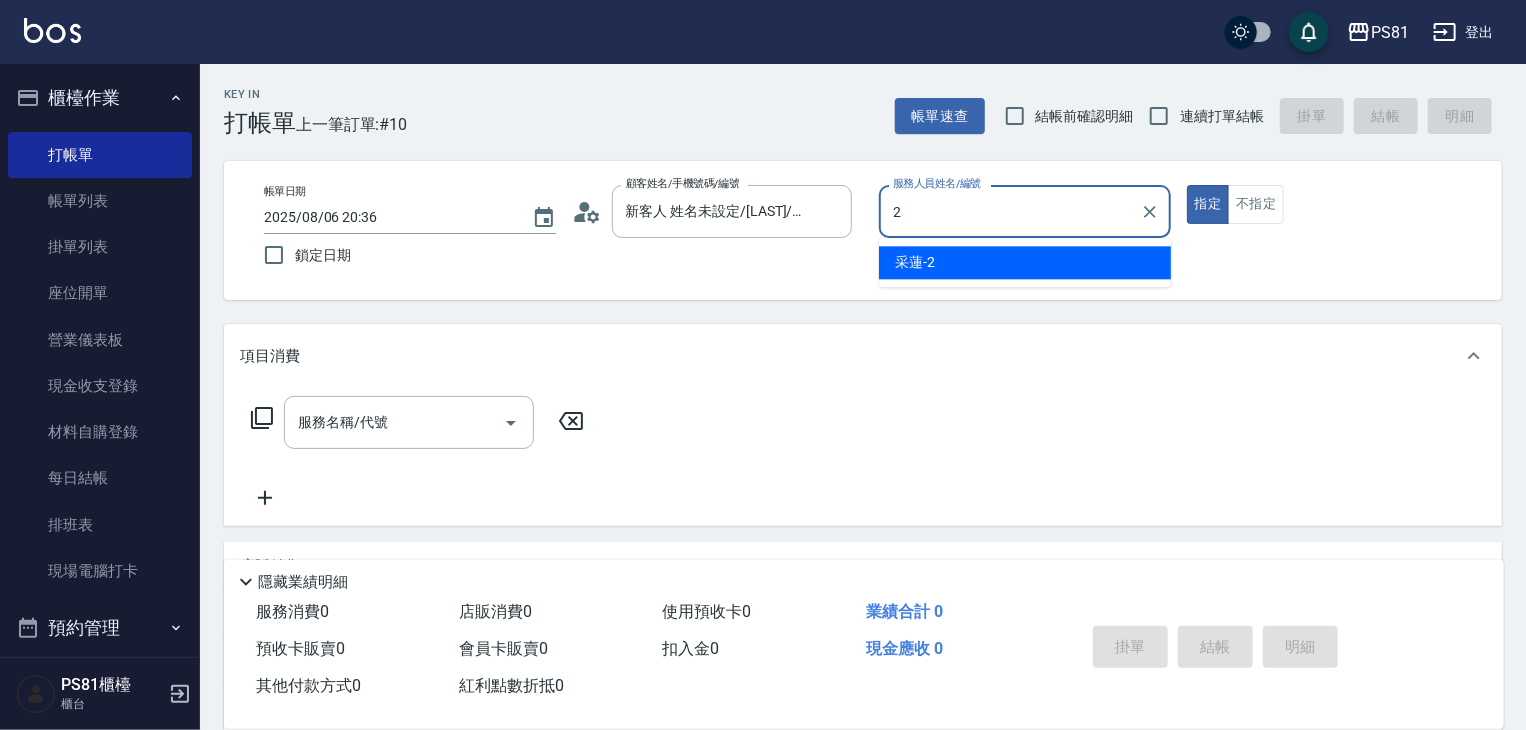 type on "采蓮-2" 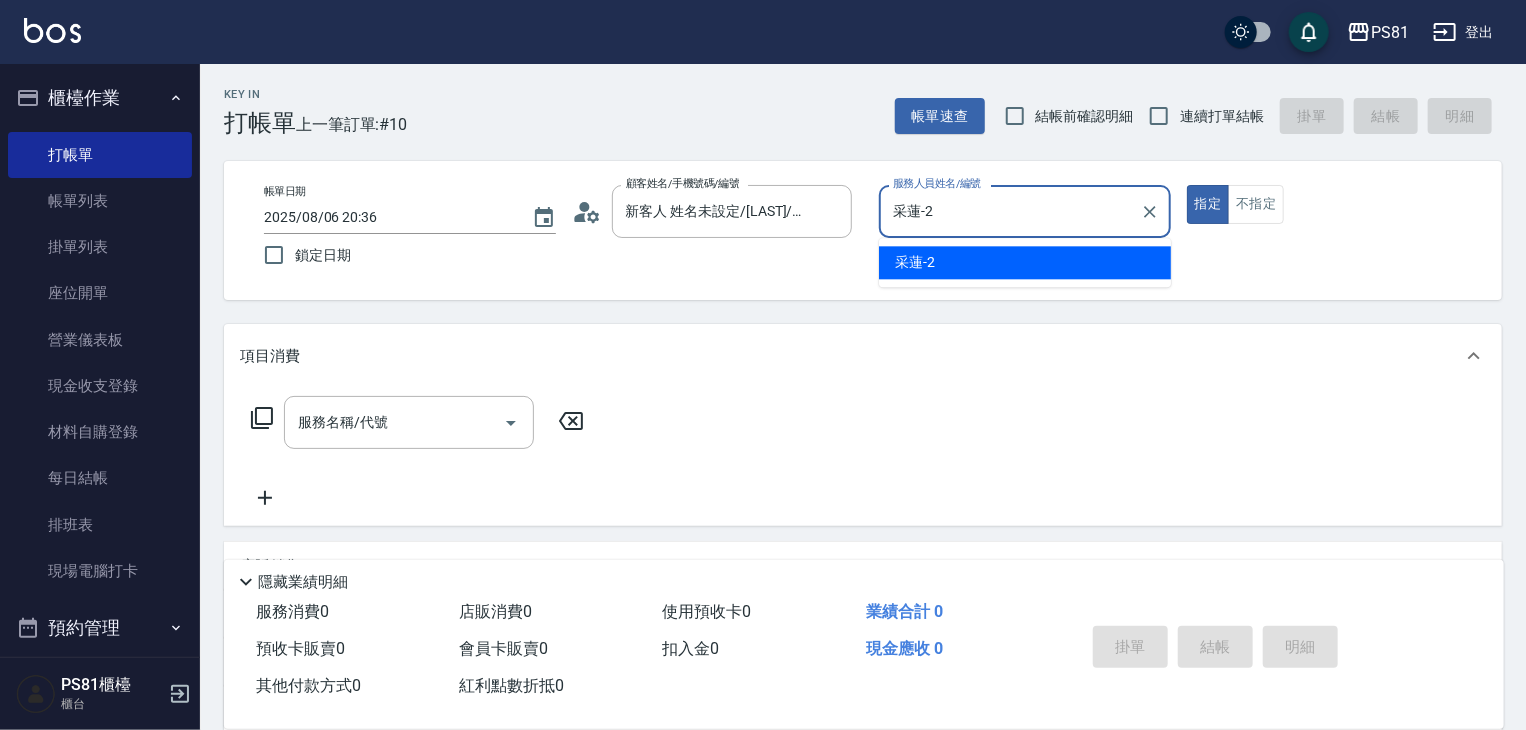type on "true" 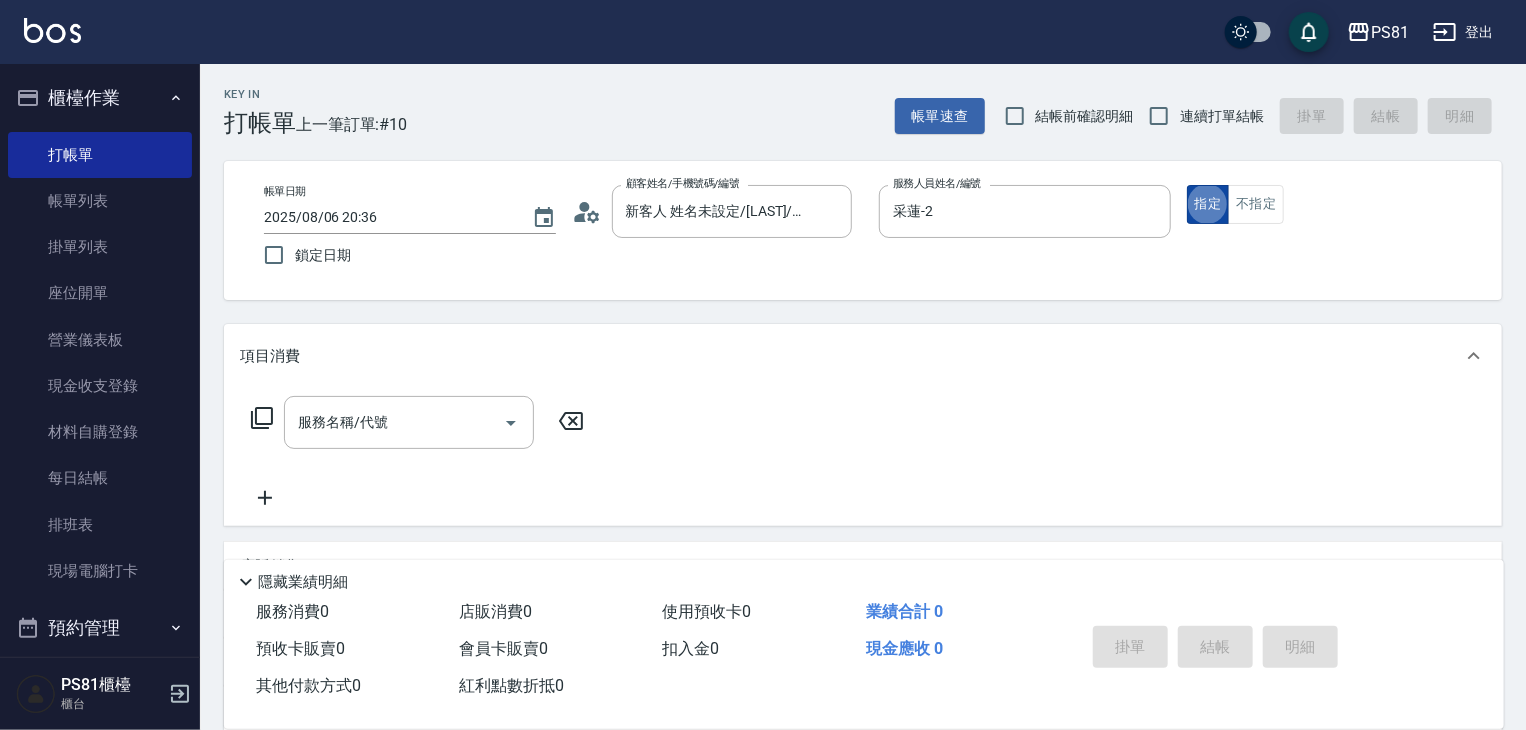 drag, startPoint x: 1207, startPoint y: 206, endPoint x: 944, endPoint y: 272, distance: 271.15494 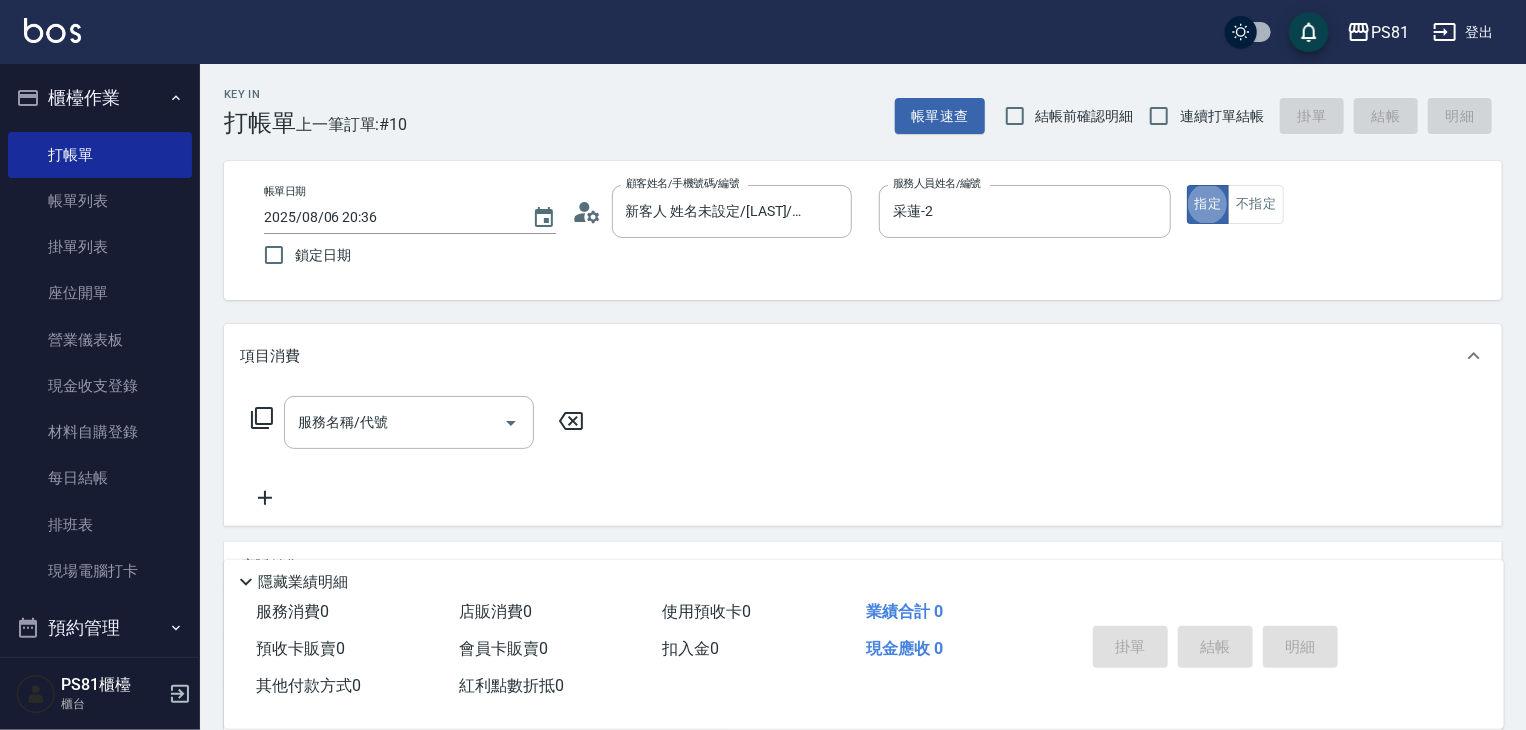click on "指定" at bounding box center [1208, 204] 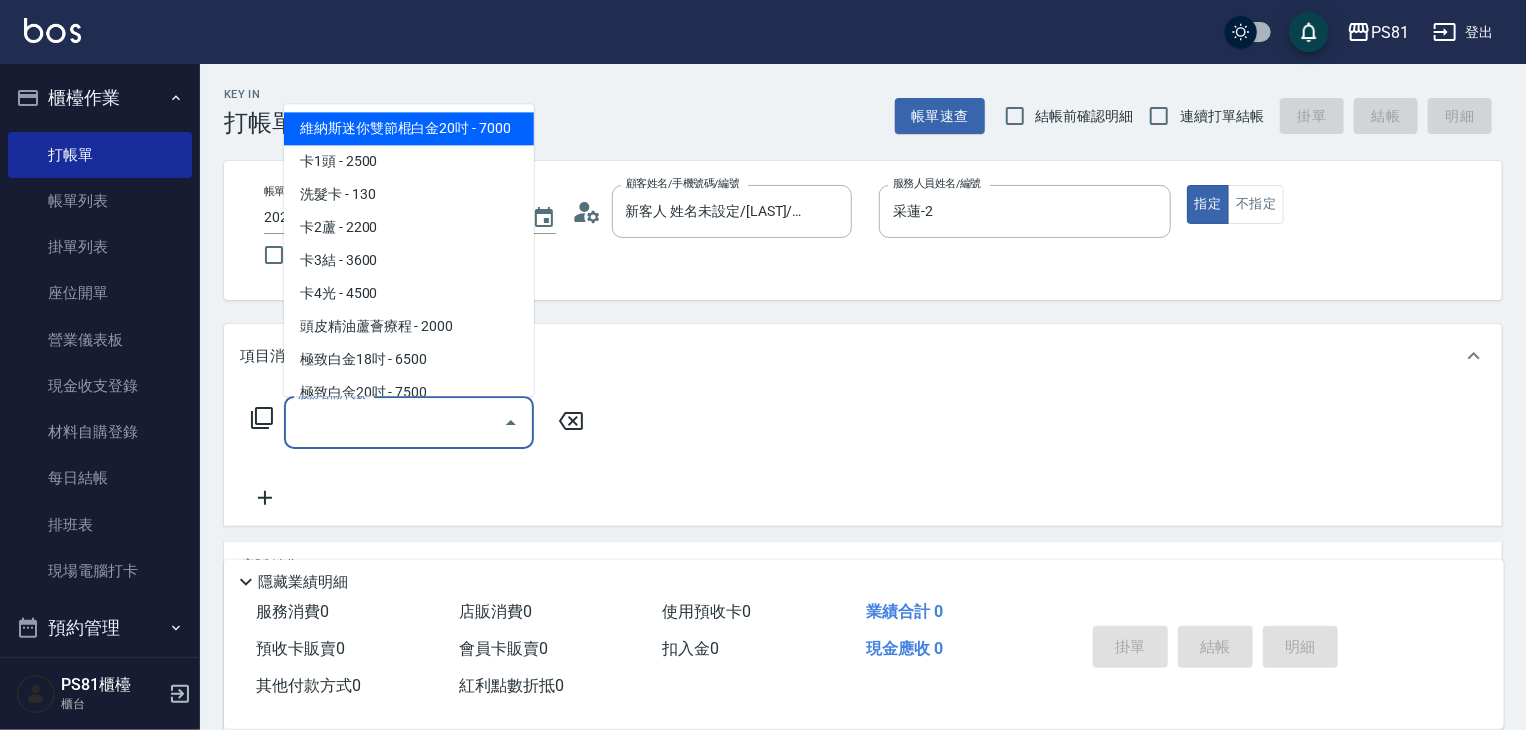 click on "服務名稱/代號" at bounding box center [394, 422] 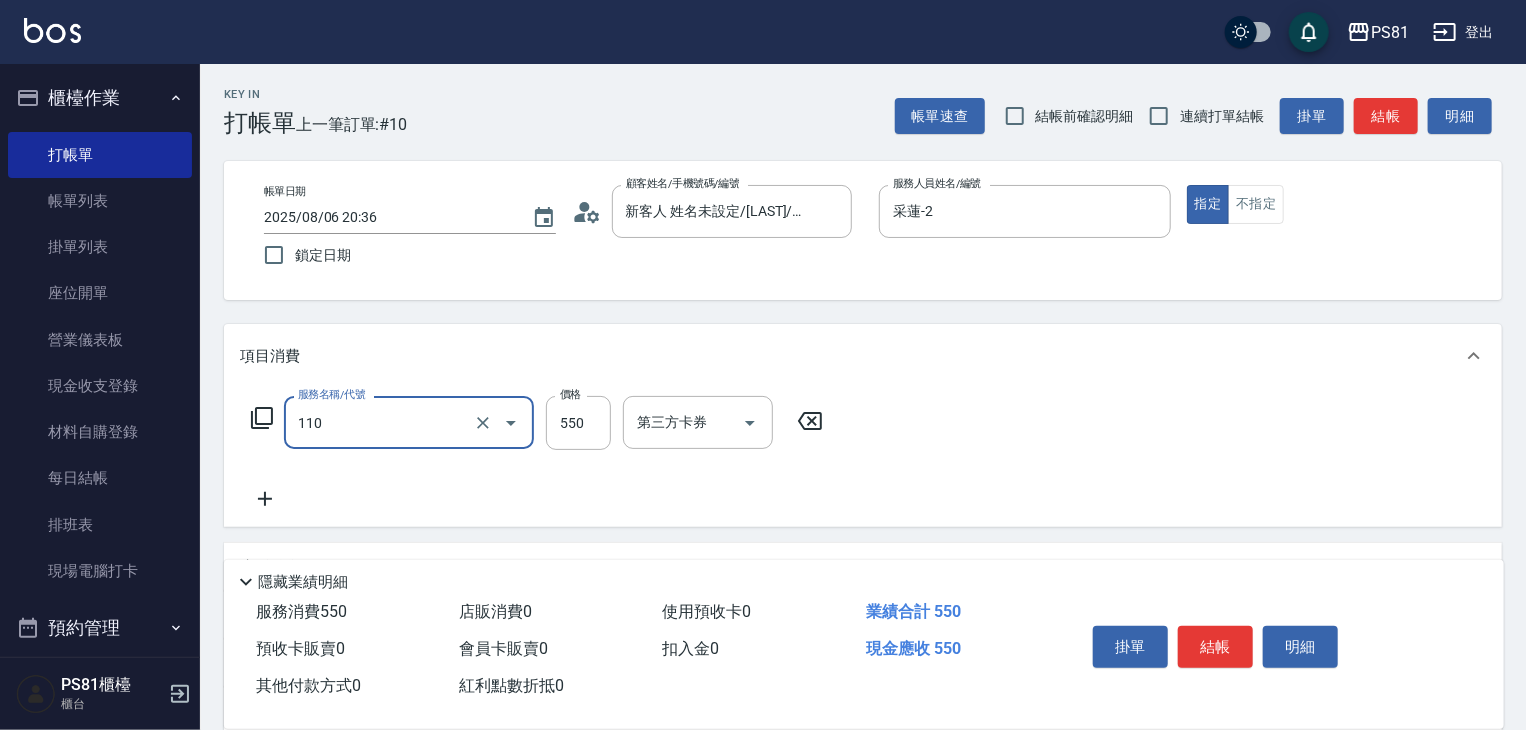 type on "去角質(抗油)(110)" 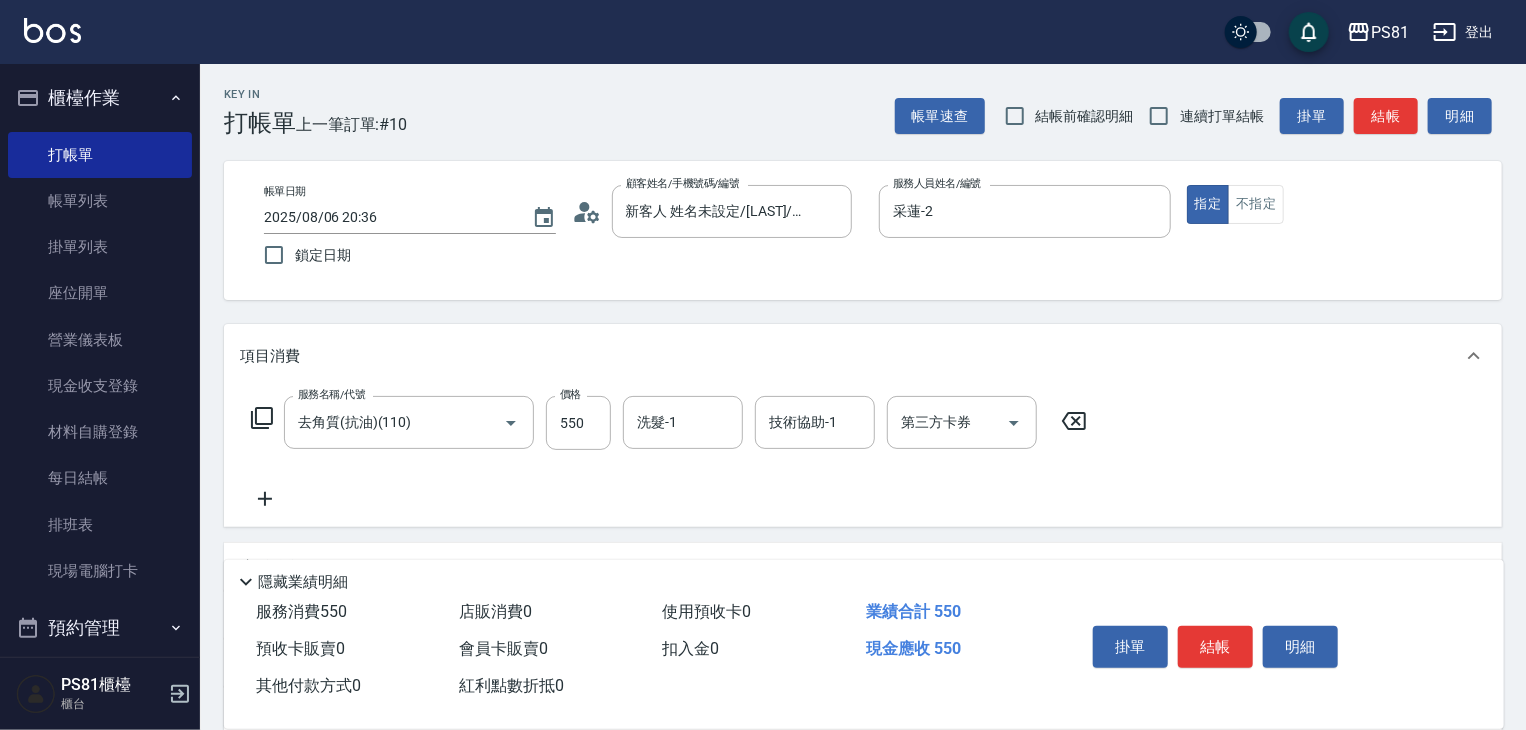 click 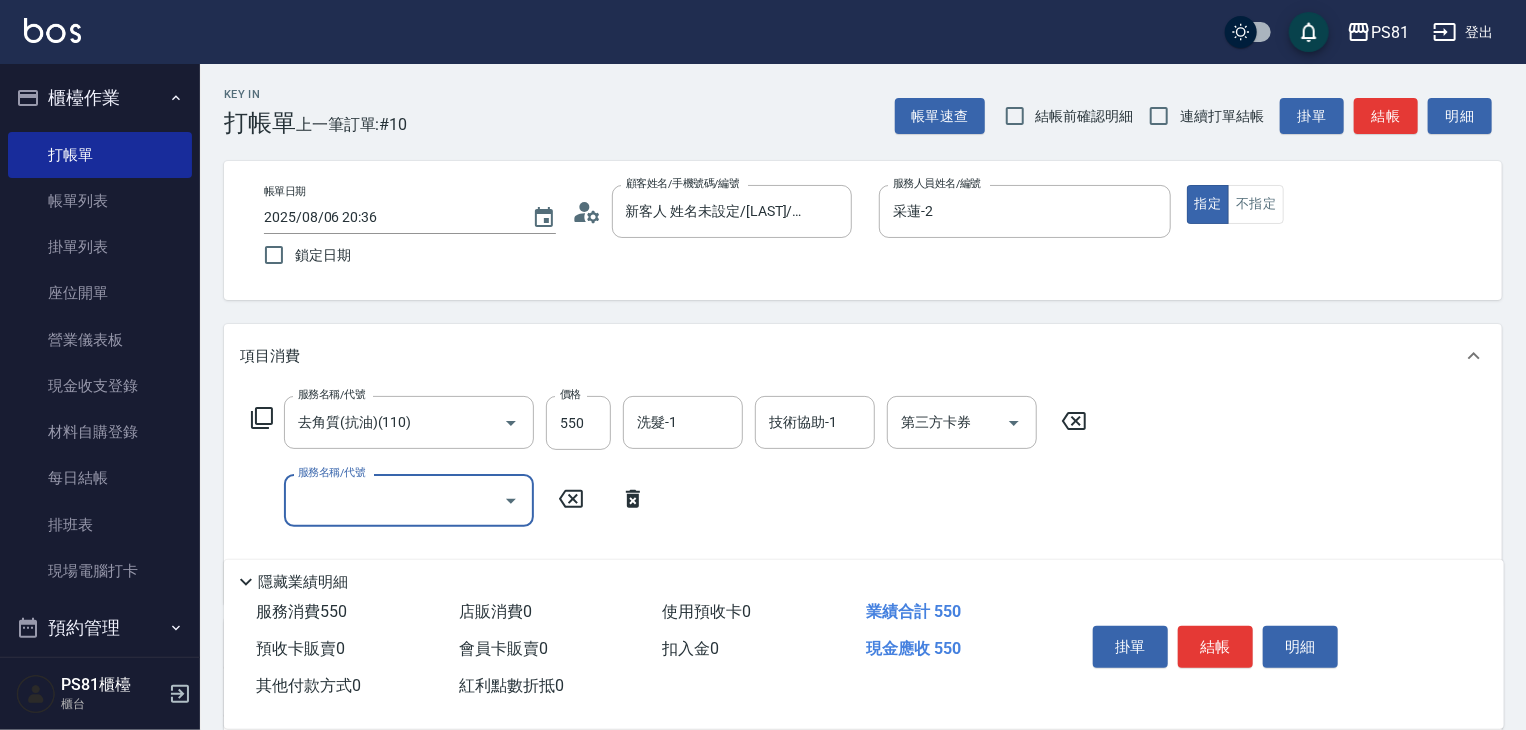 click on "服務名稱/代號" at bounding box center (409, 500) 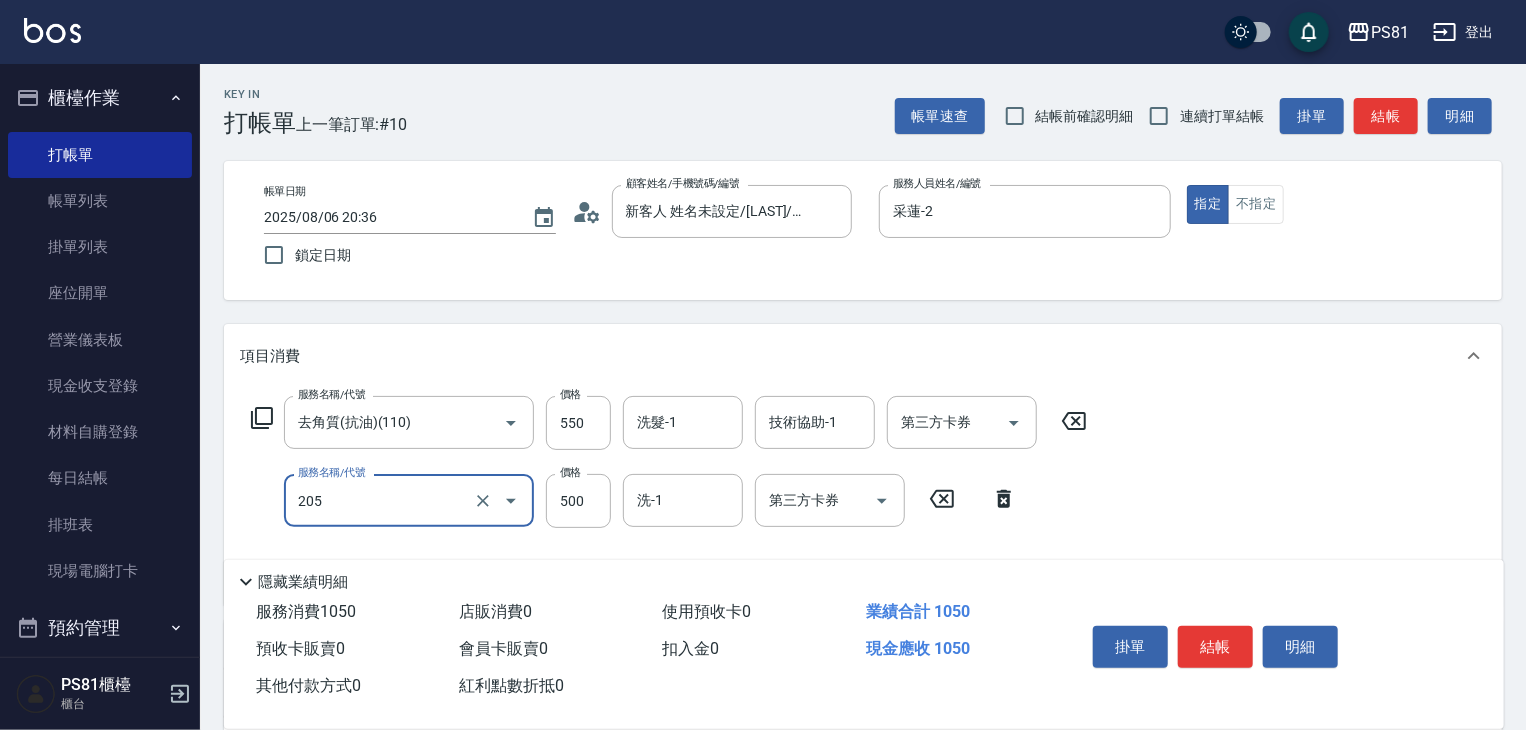 type on "A級單剪400(205)" 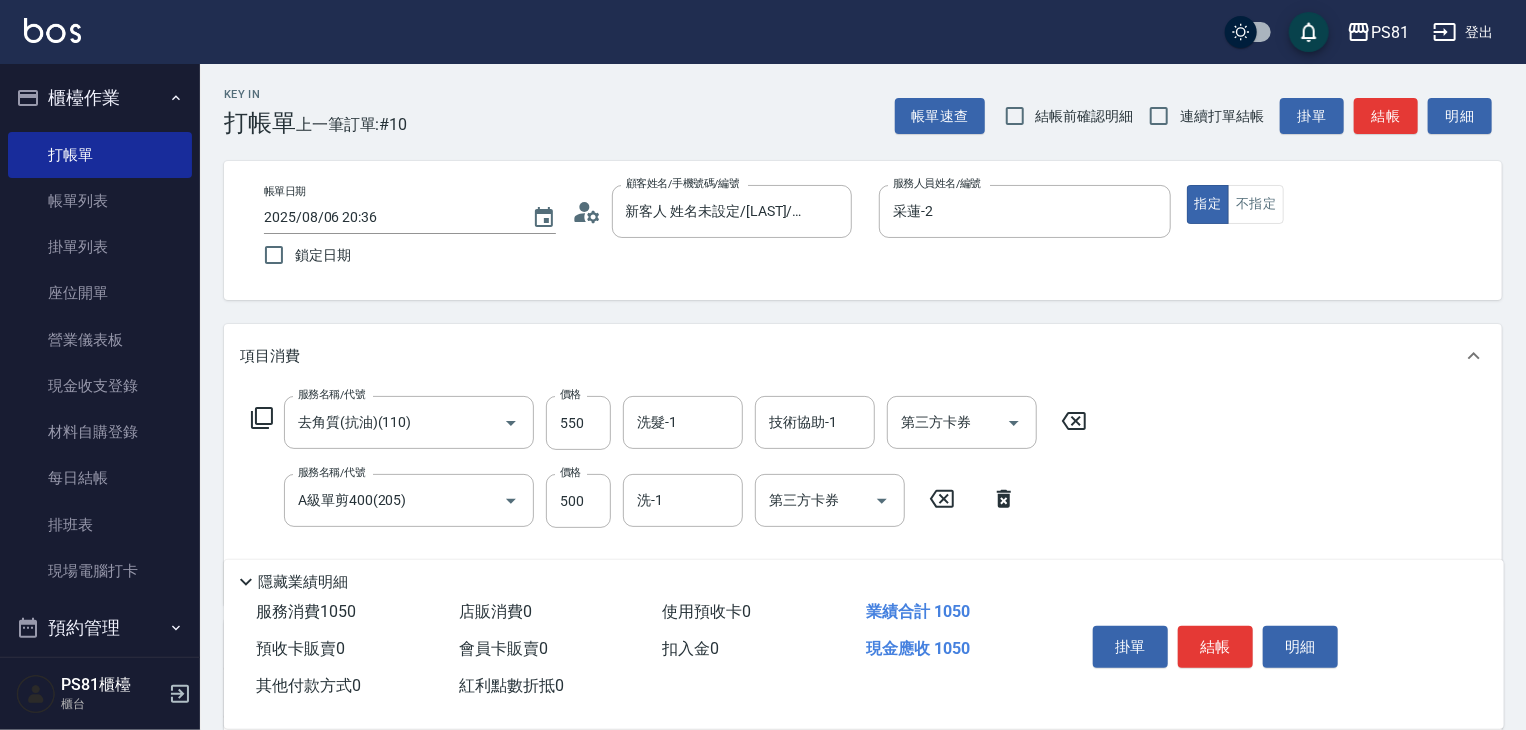 drag, startPoint x: 1084, startPoint y: 511, endPoint x: 670, endPoint y: 345, distance: 446.04034 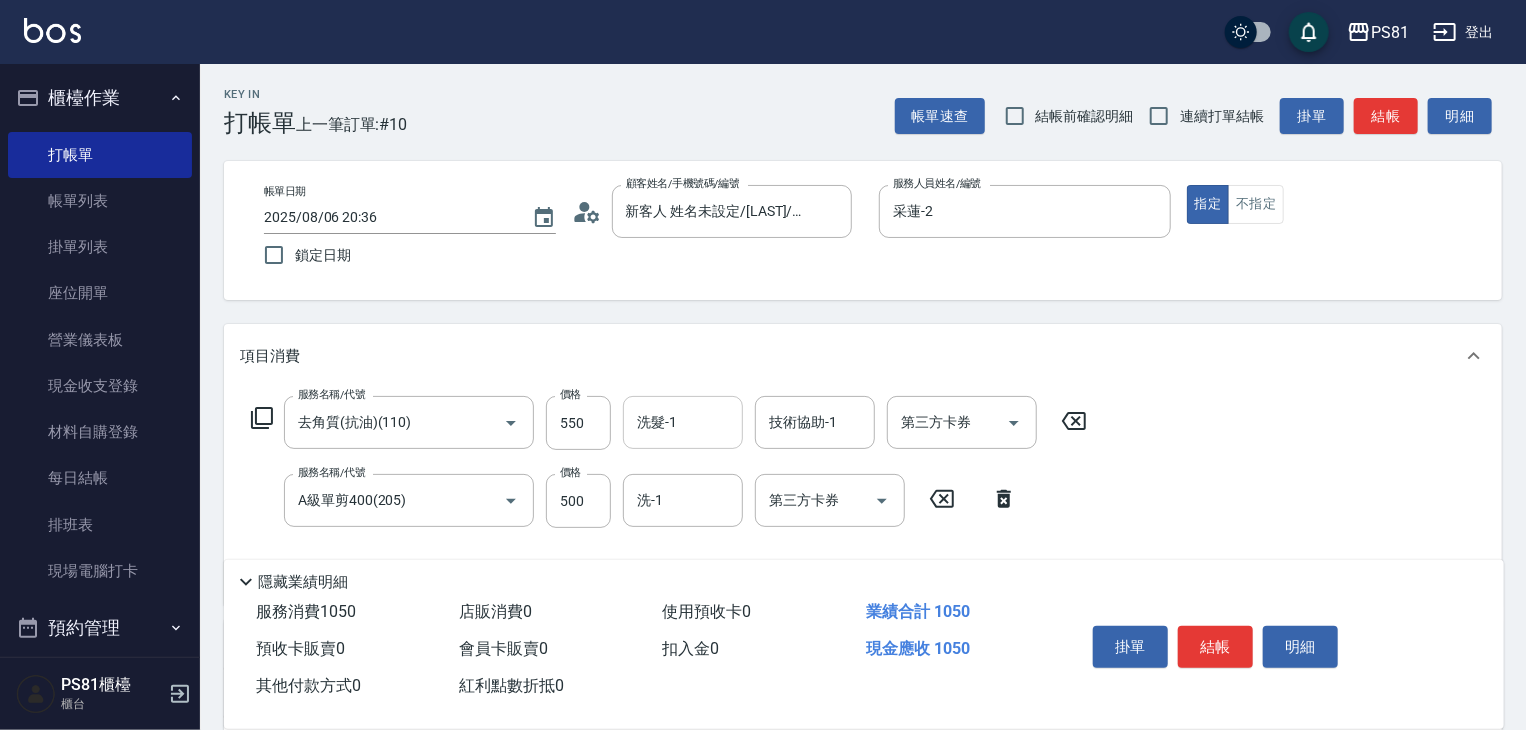 click on "洗髮-1" at bounding box center [683, 422] 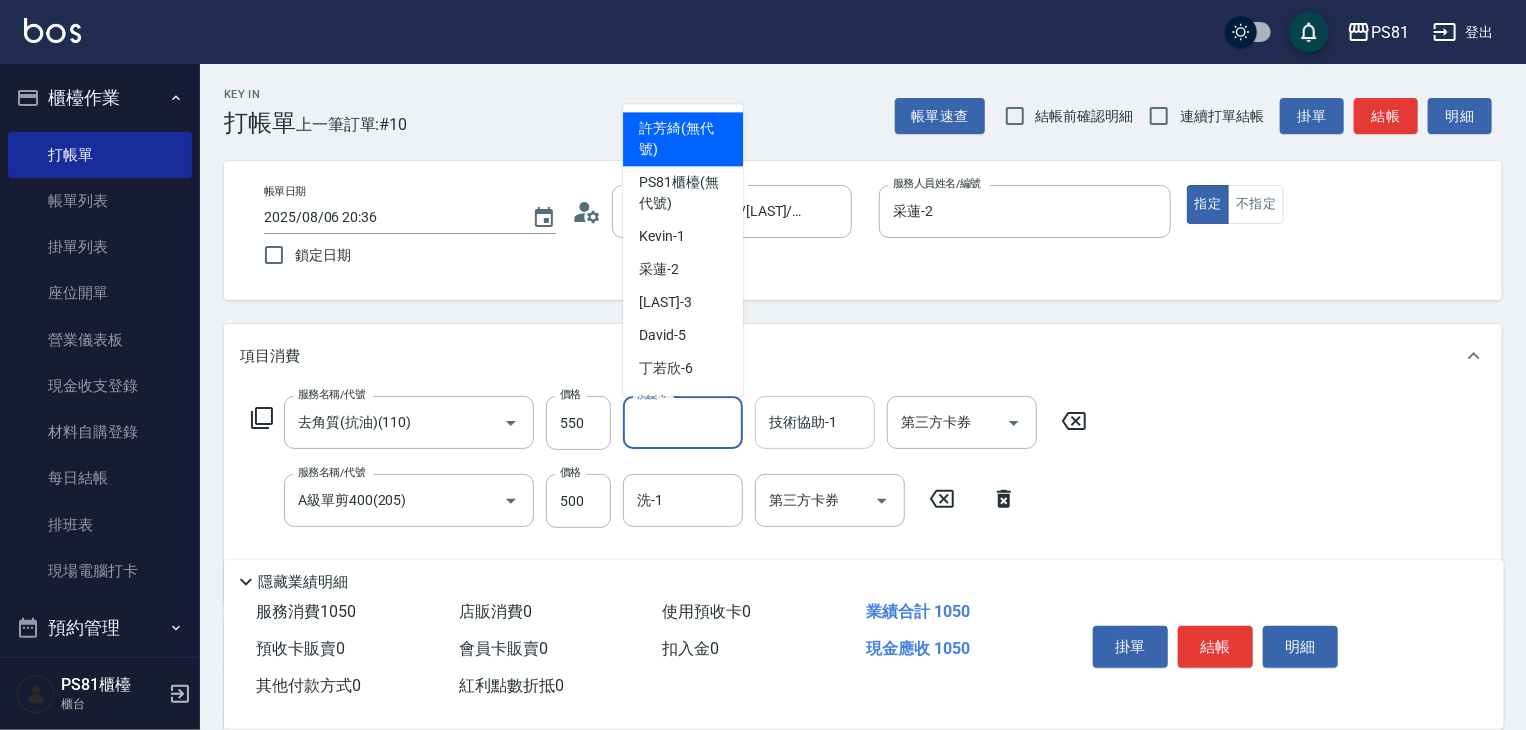 click on "技術協助-1" at bounding box center (815, 422) 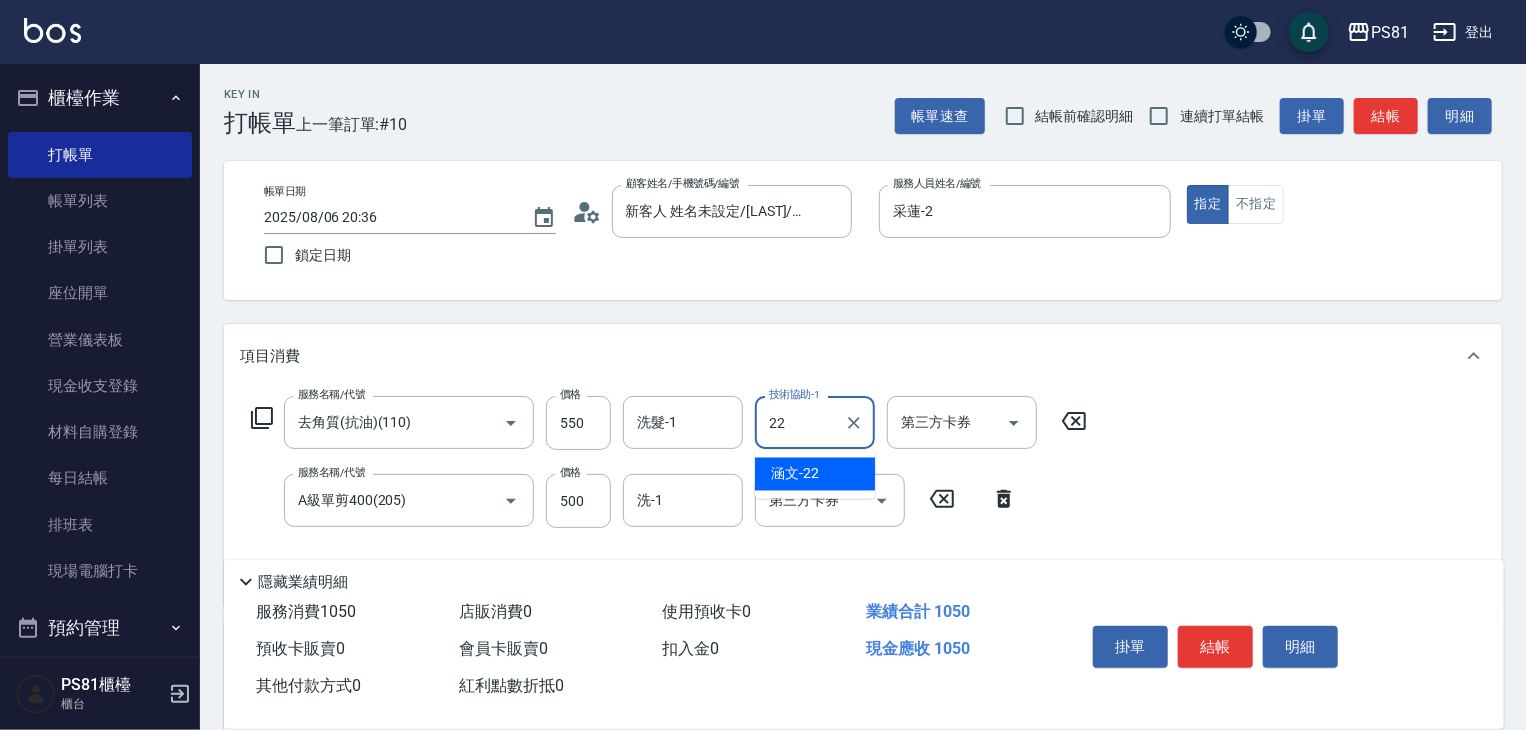 type on "涵文-22" 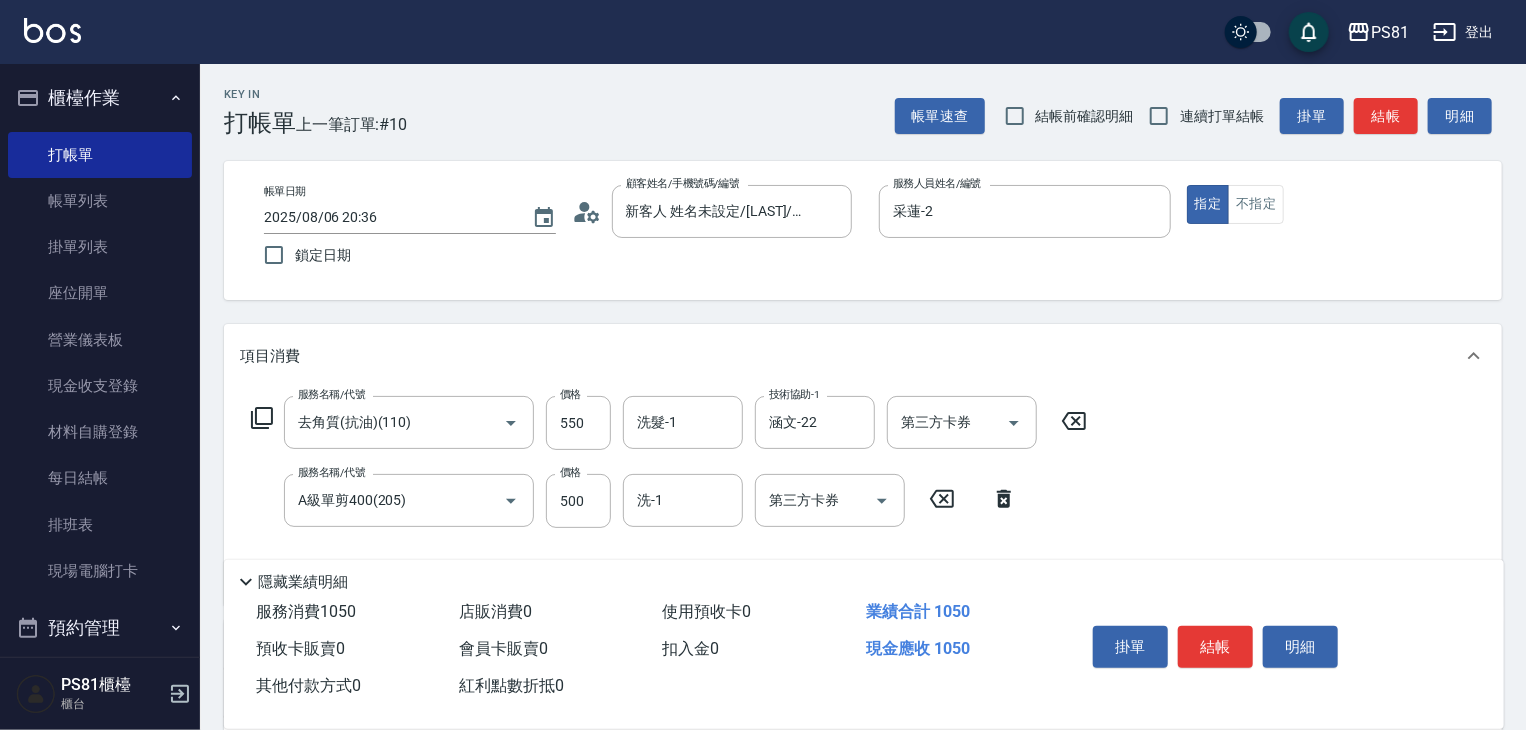 click on "服務名稱/代號 [SERVICE]([NUMBER]) 服務名稱/代號 價格 [PRICE] 價格 [SERVICE]-[NUMBER] [LAST]-[NUMBER] [SERVICE]-[NUMBER] 第三方卡券 第三方卡券 服務名稱/代號 [SERVICE]([NUMBER]) 服務名稱/代號 價格 [PRICE] 價格 [SERVICE]-[NUMBER] [SERVICE]-[NUMBER] 第三方卡券 第三方卡券" at bounding box center [863, 496] 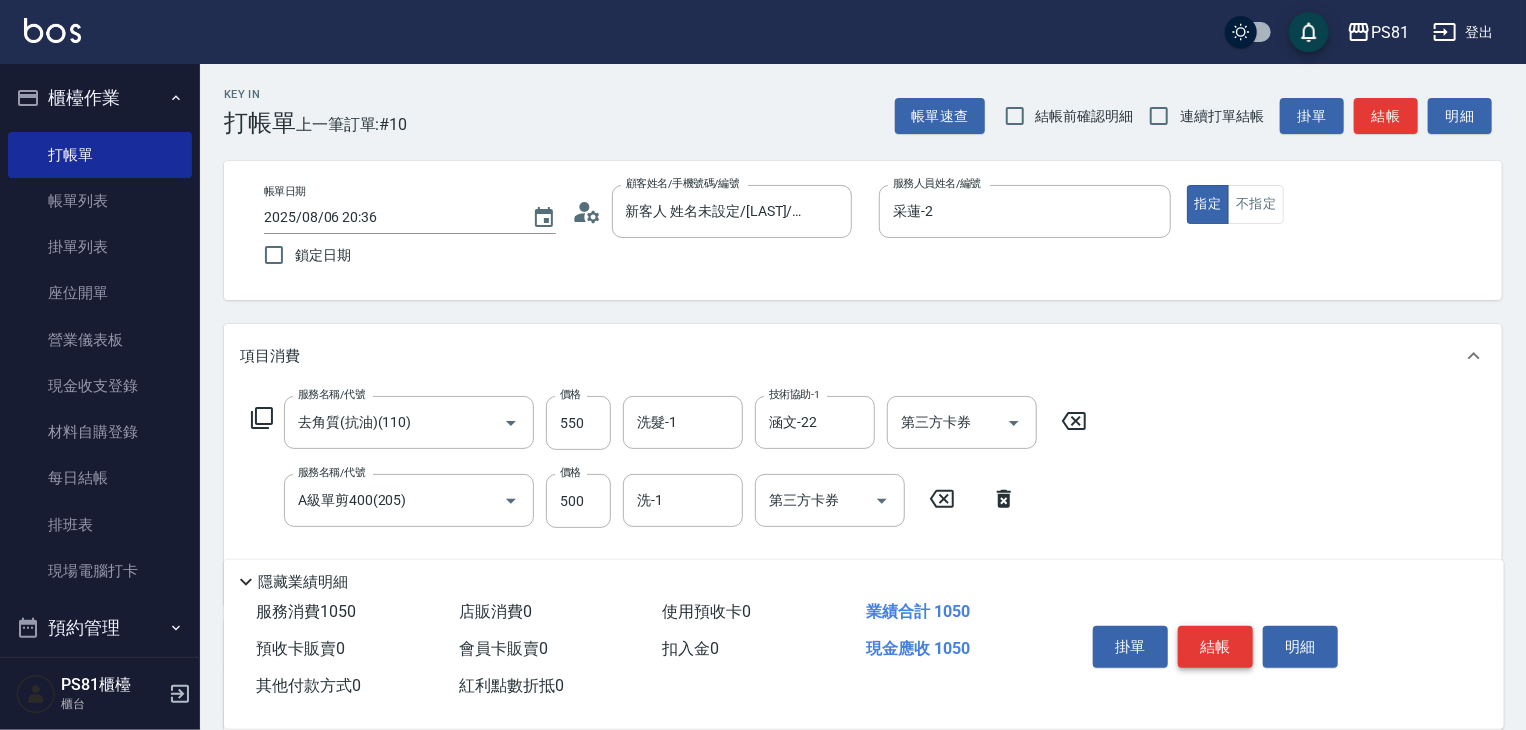 click on "結帳" at bounding box center [1215, 647] 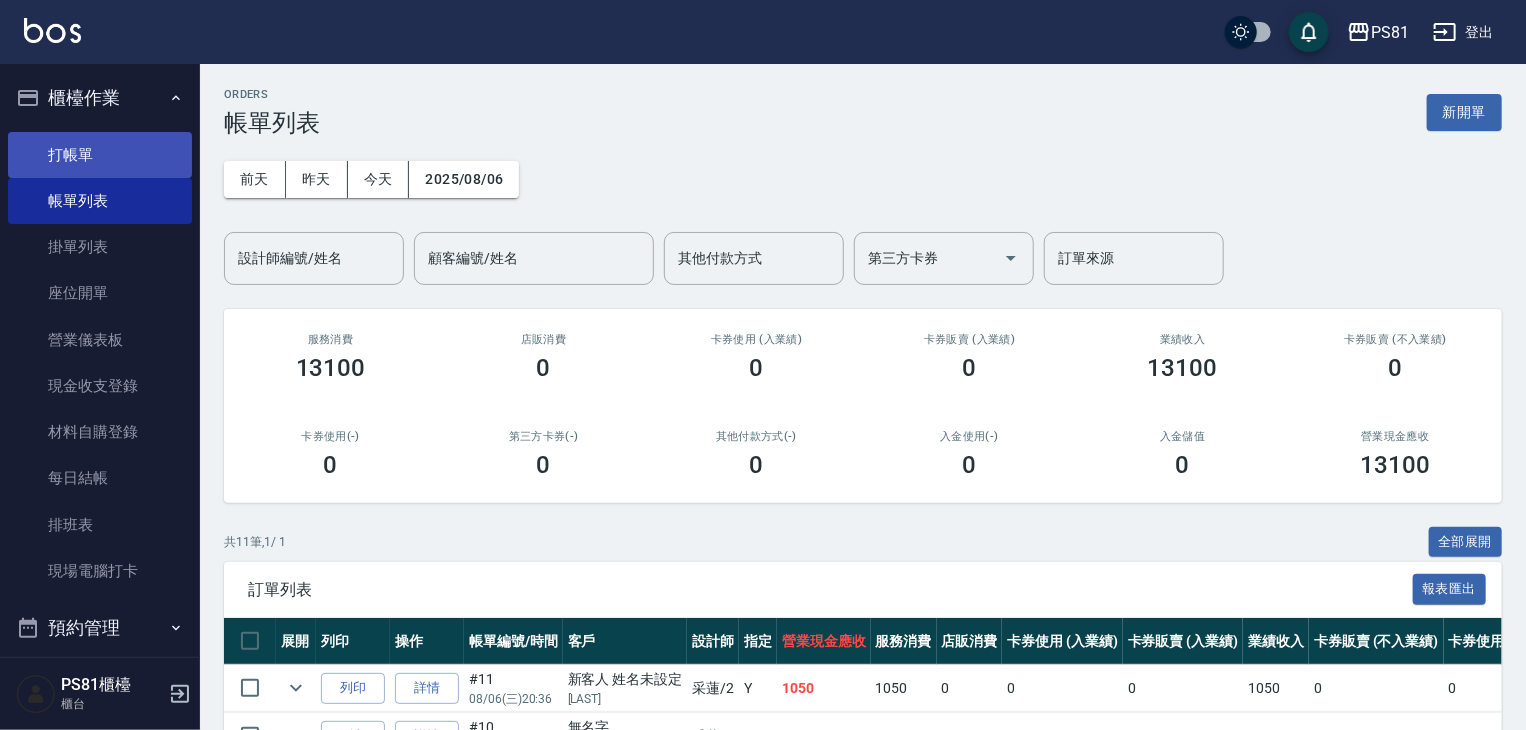 click on "打帳單" at bounding box center (100, 155) 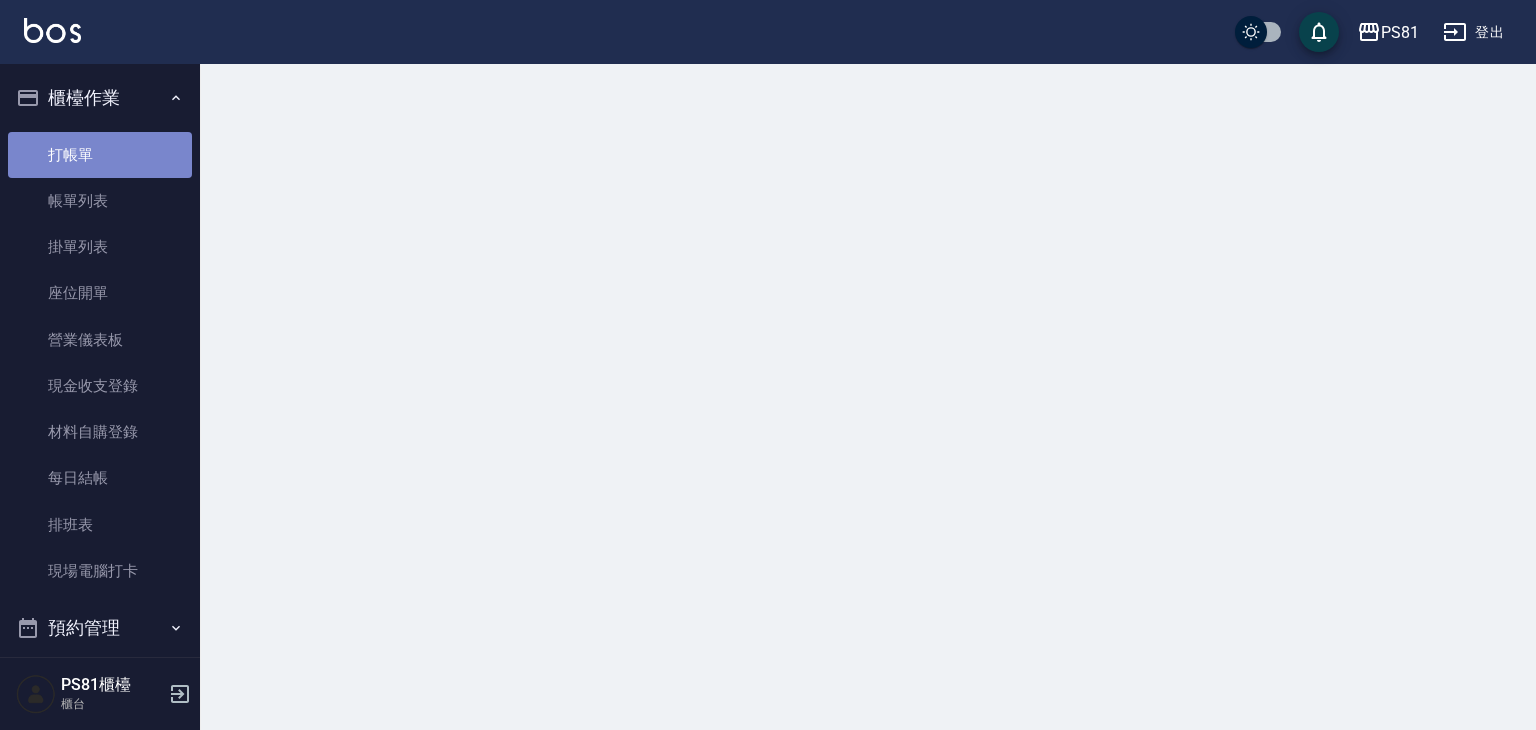 click on "打帳單" at bounding box center (100, 155) 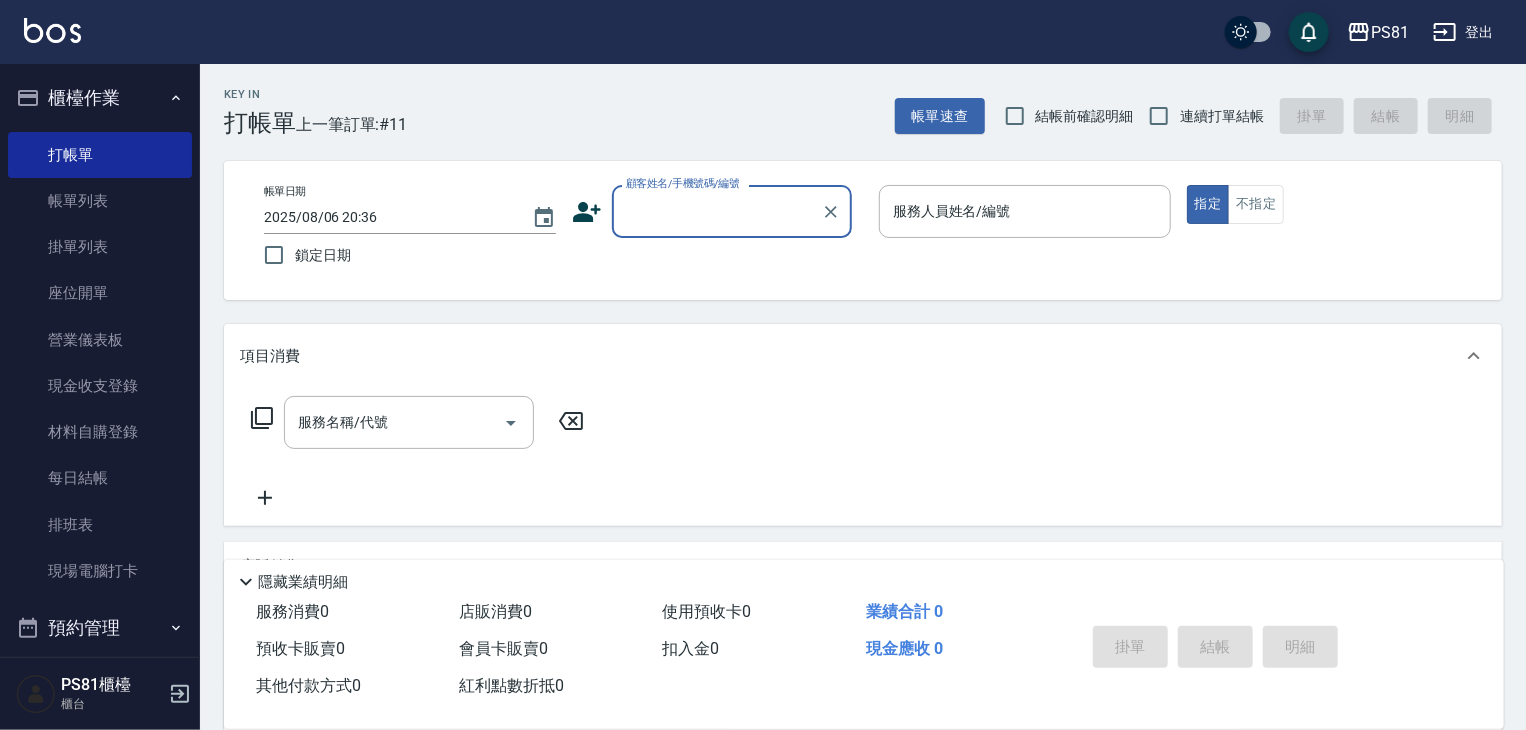 click on "顧客姓名/手機號碼/編號" at bounding box center [717, 211] 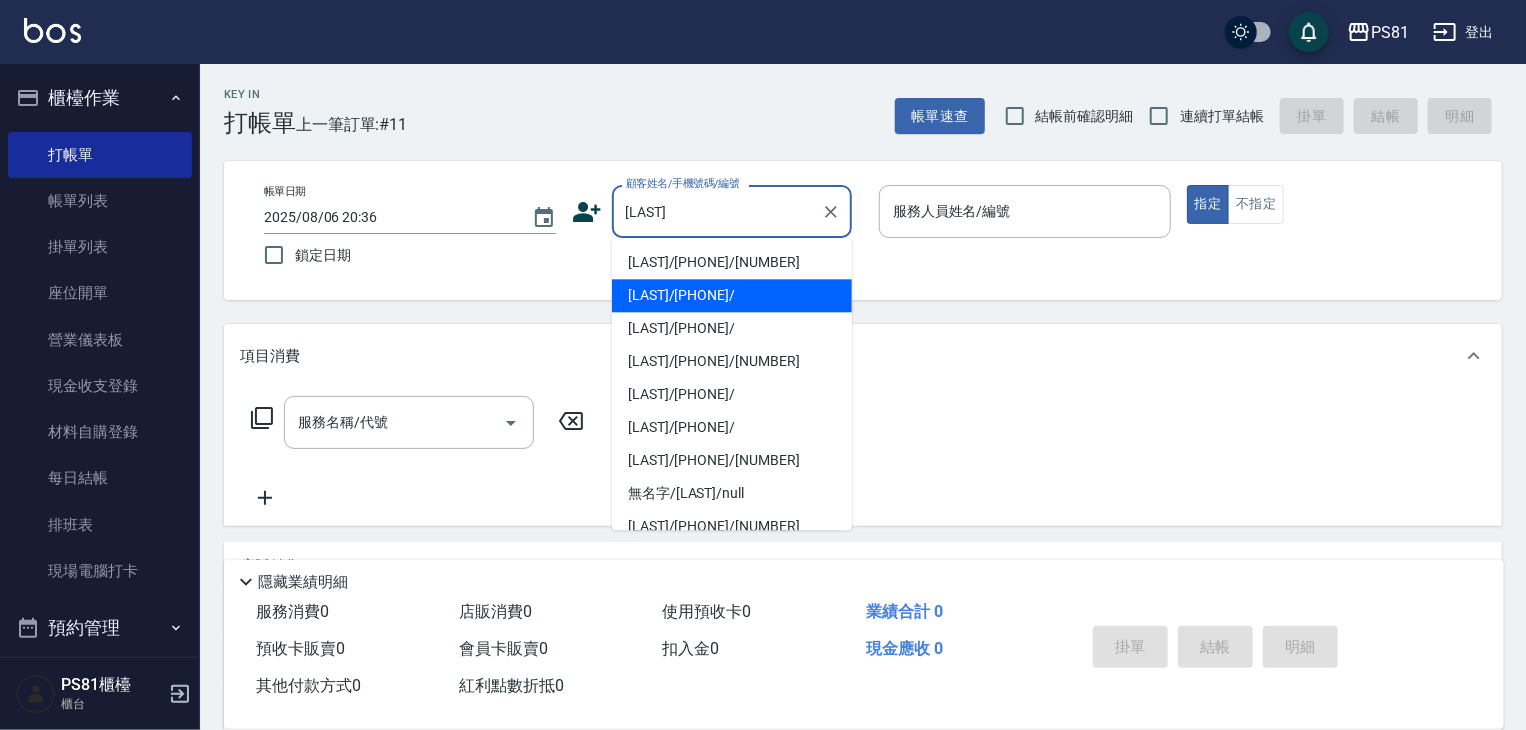 click on "[LAST]/[PHONE]/" at bounding box center (732, 295) 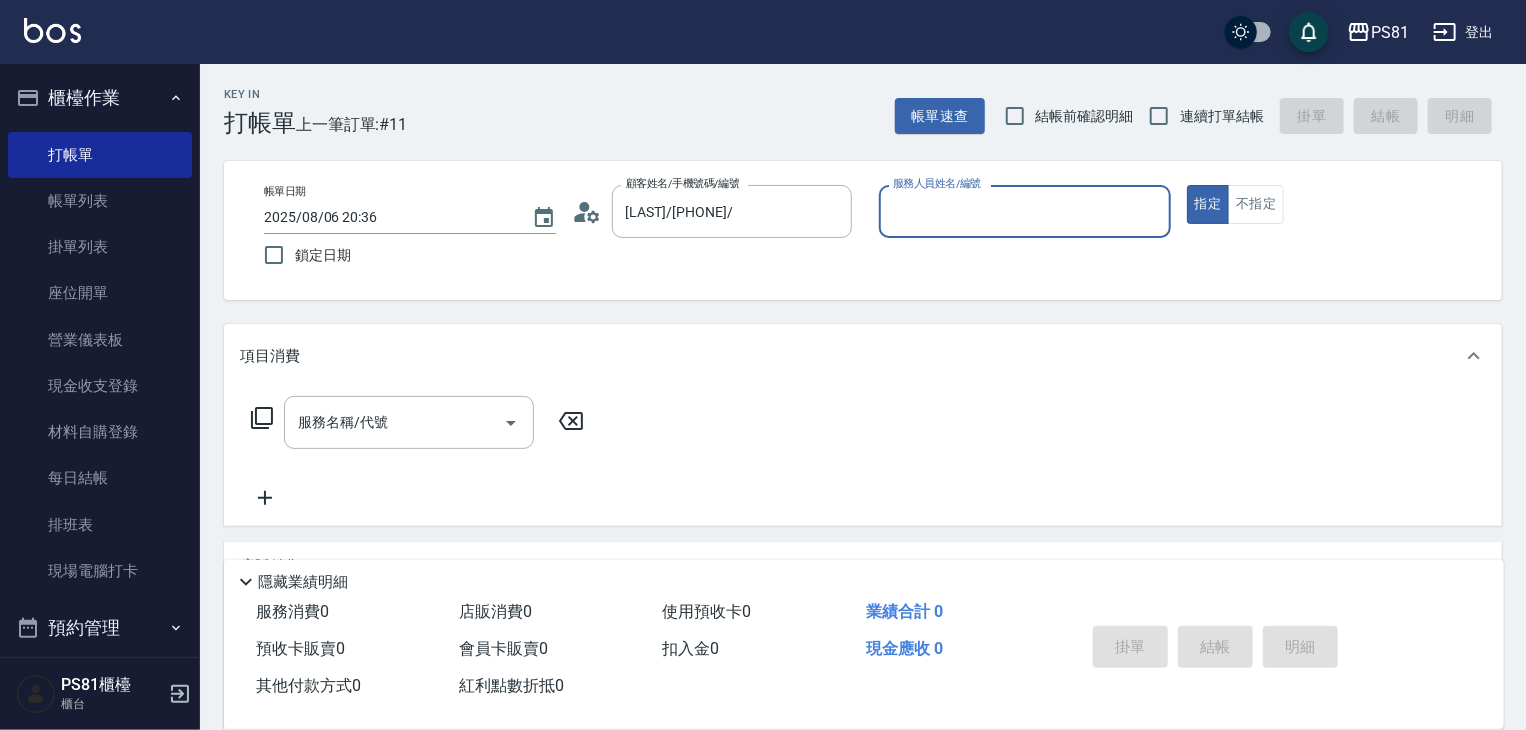 type on "[LAST]-[NUMBER]" 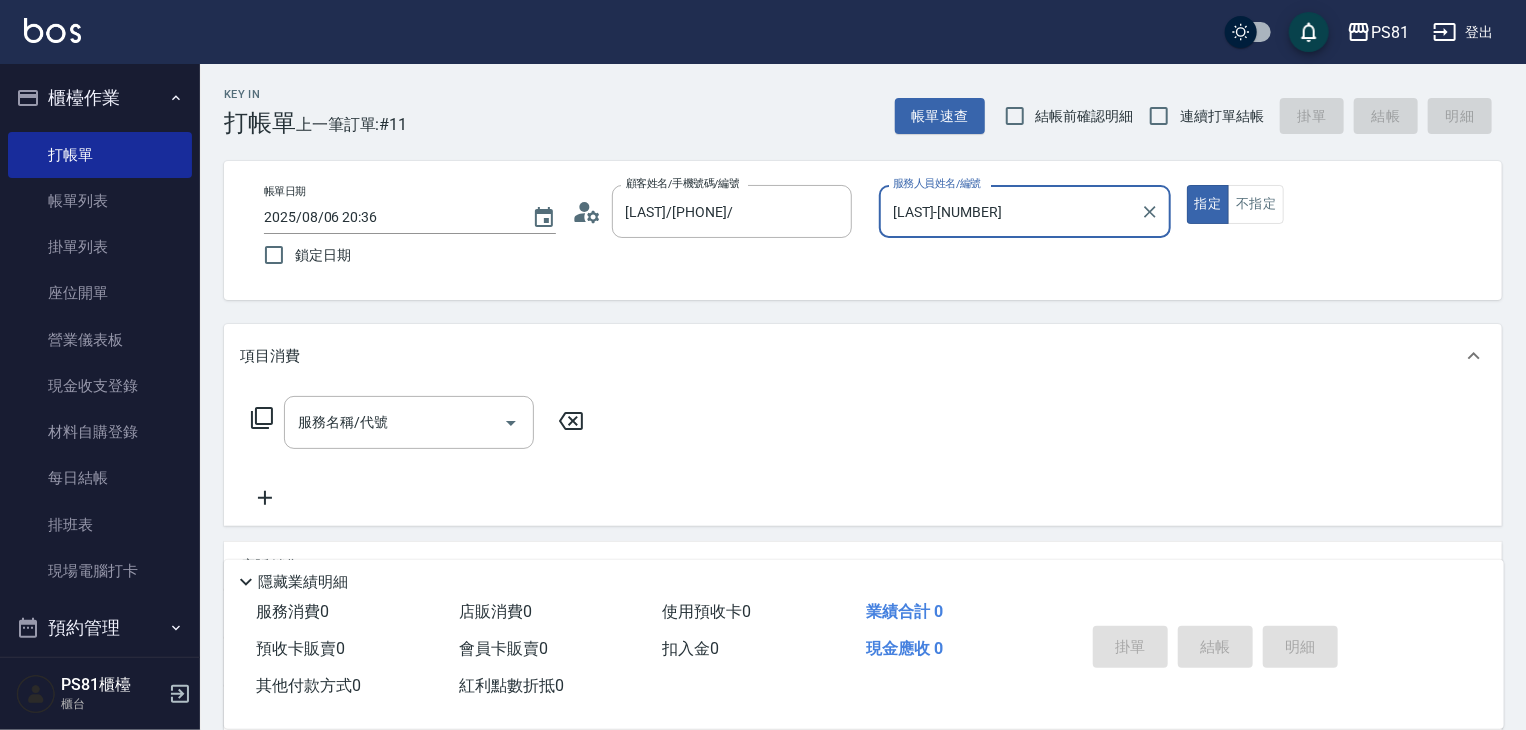 click at bounding box center [1150, 212] 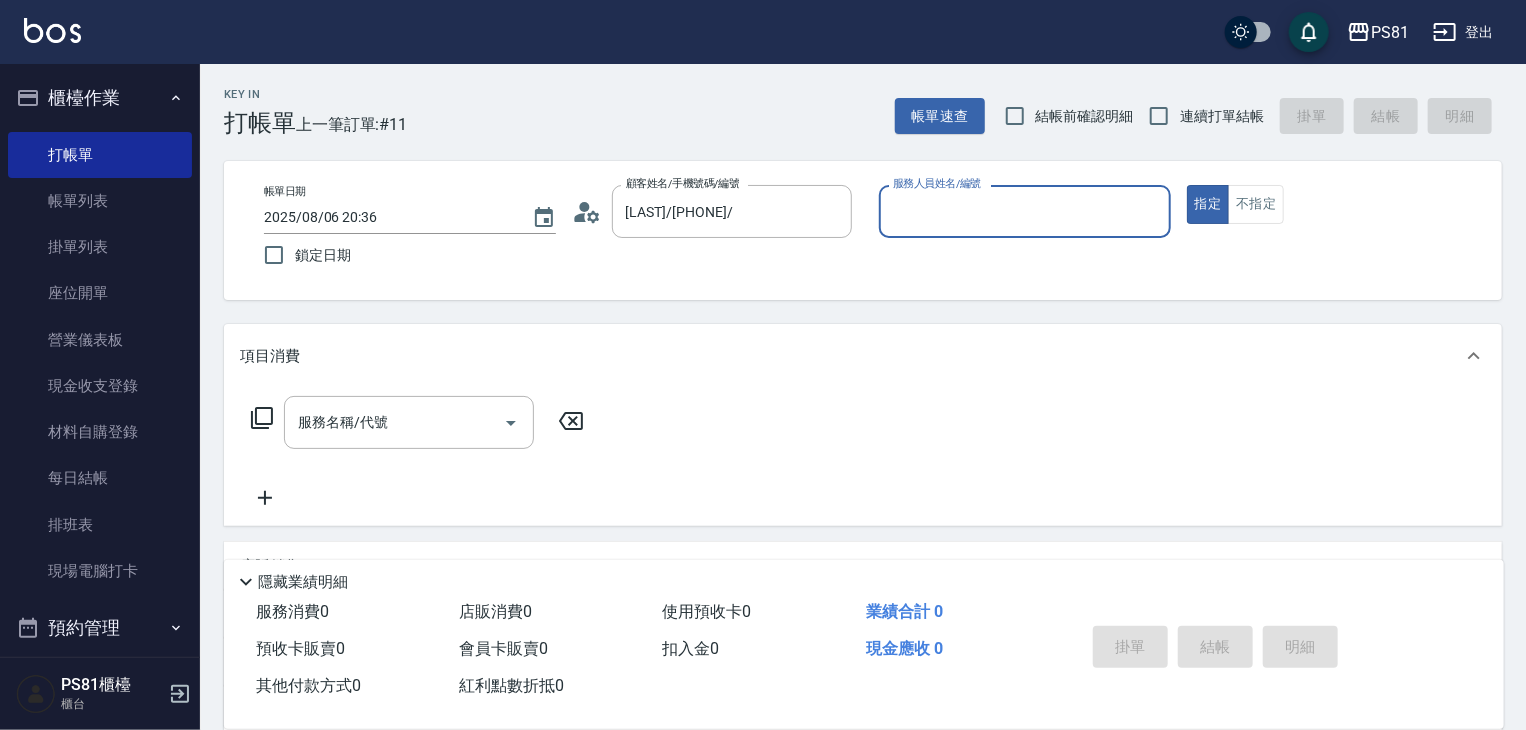 click on "服務人員姓名/編號" at bounding box center (1025, 211) 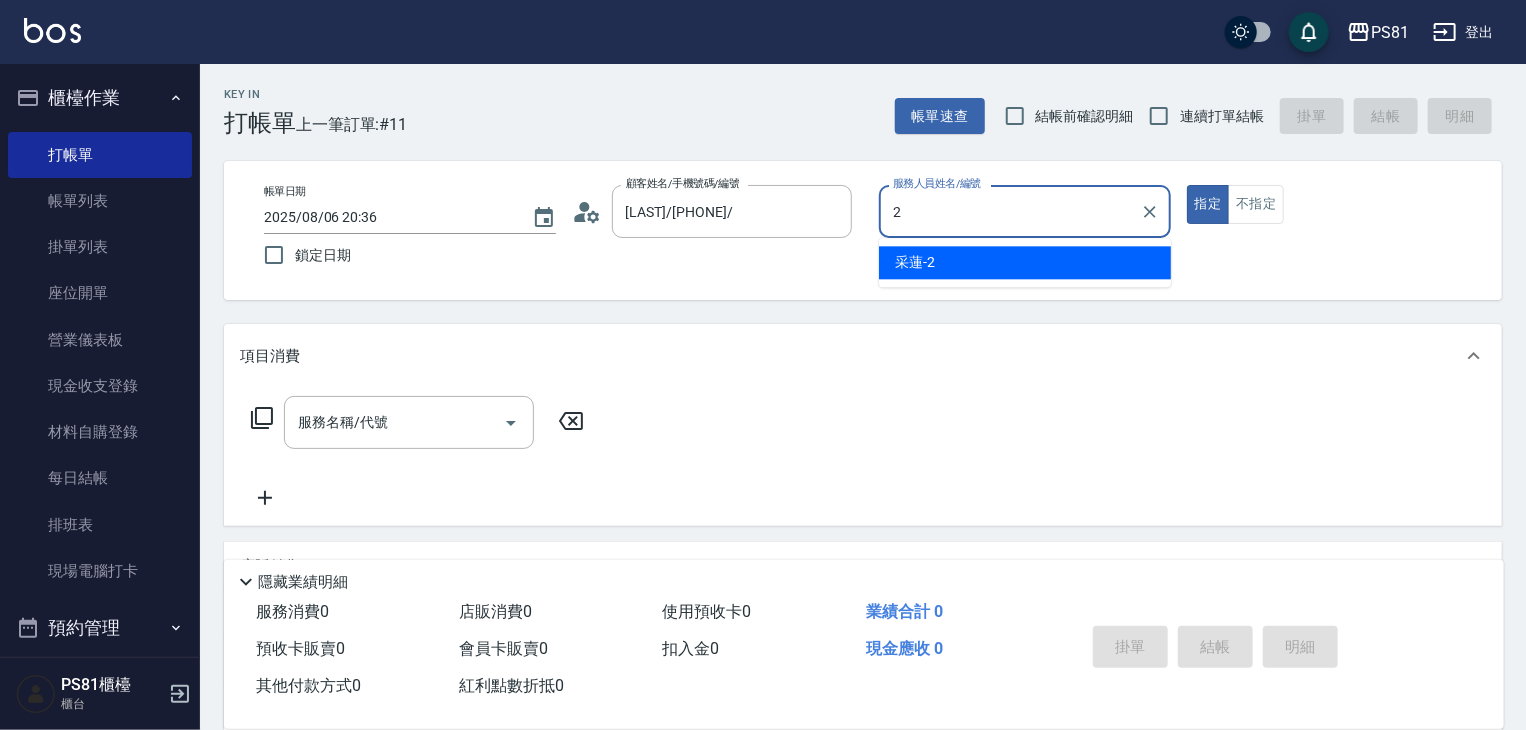 type on "采蓮-2" 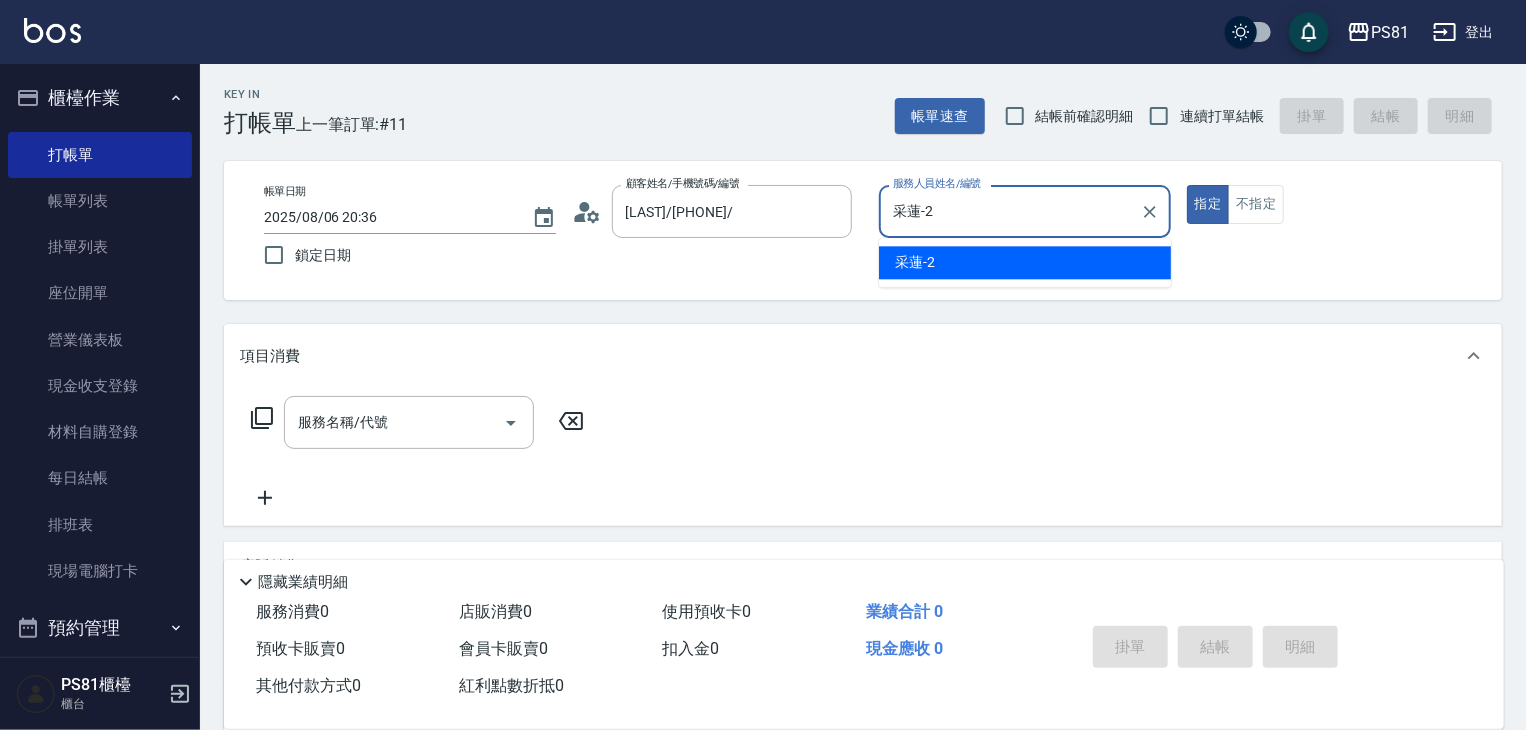 type on "true" 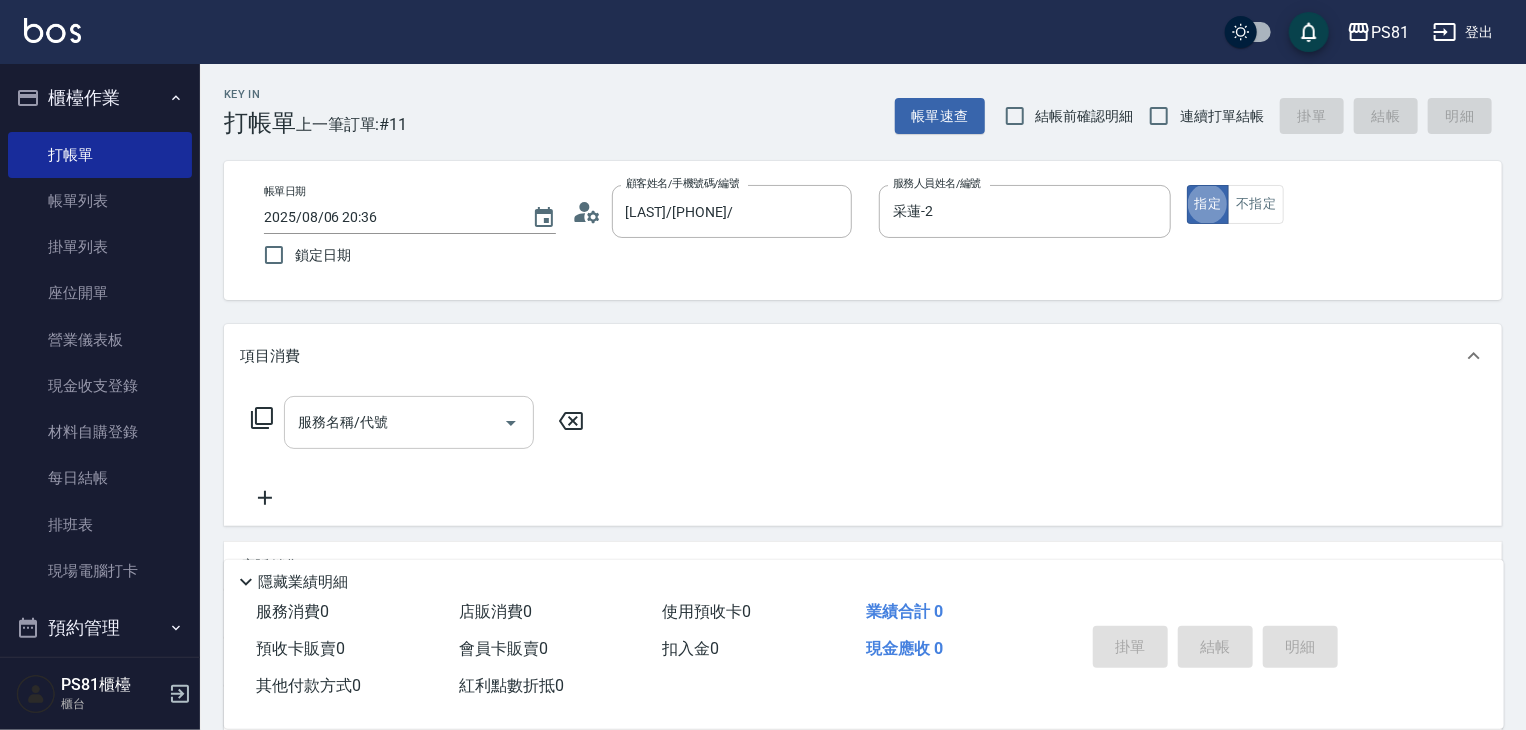 click on "服務名稱/代號" at bounding box center (394, 422) 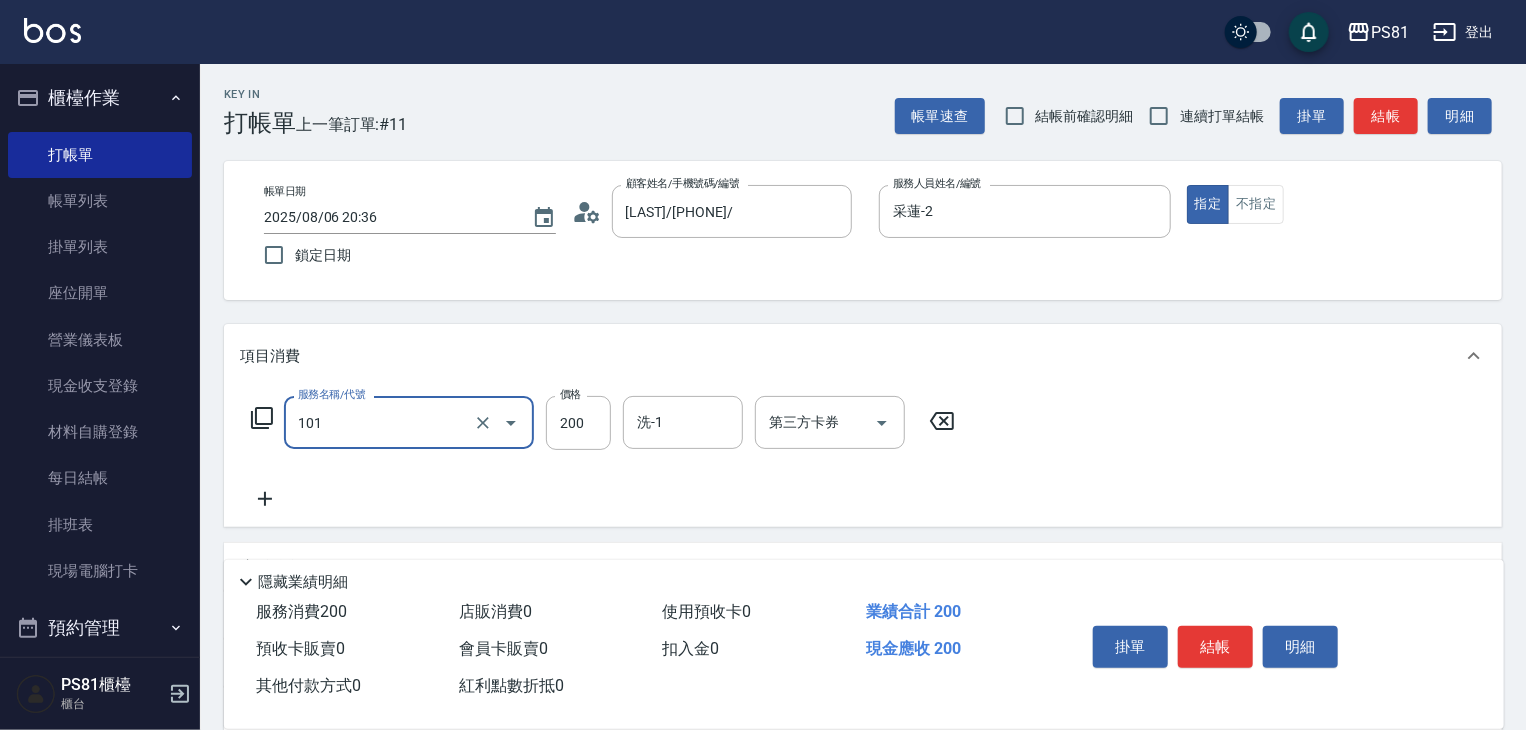 type on "一般洗髮(101)" 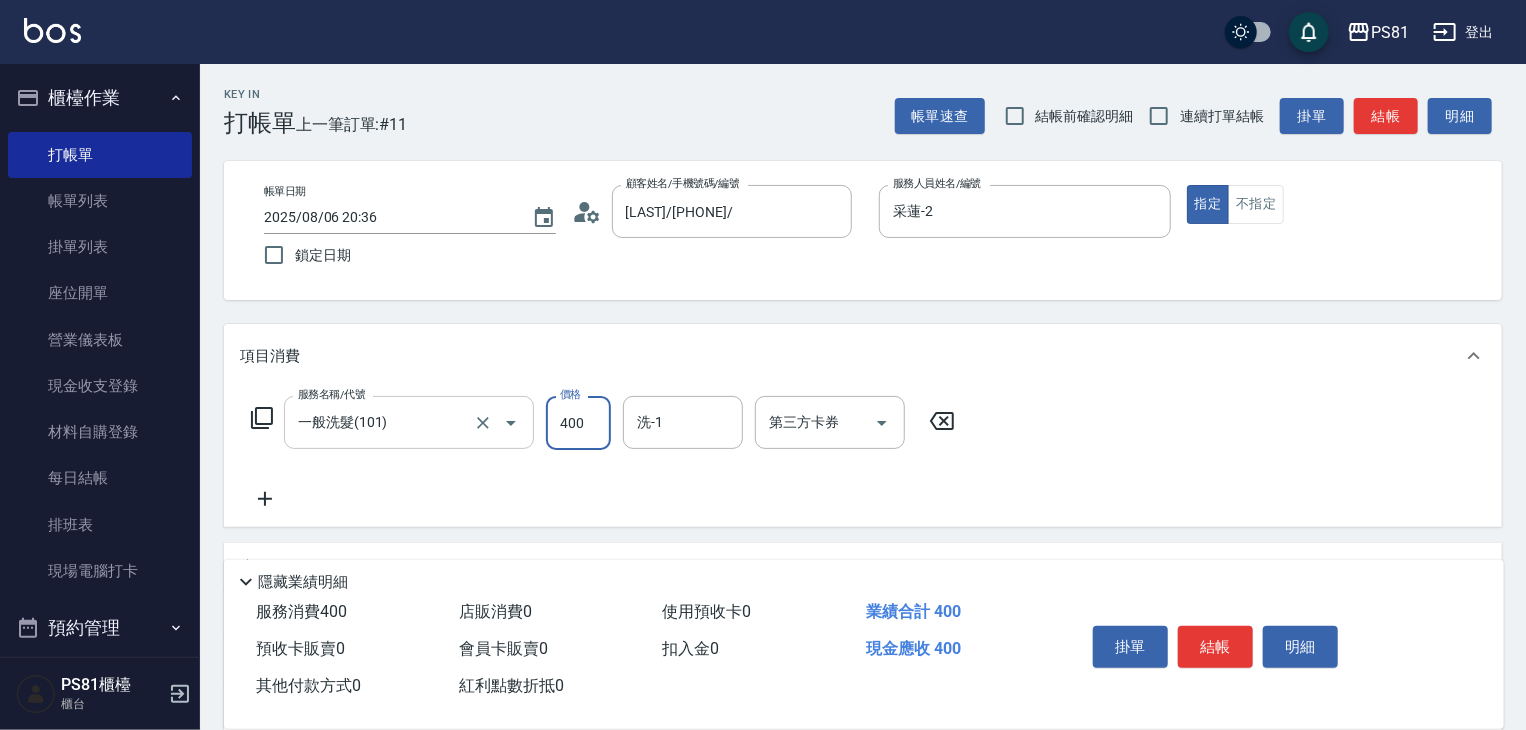 type on "400" 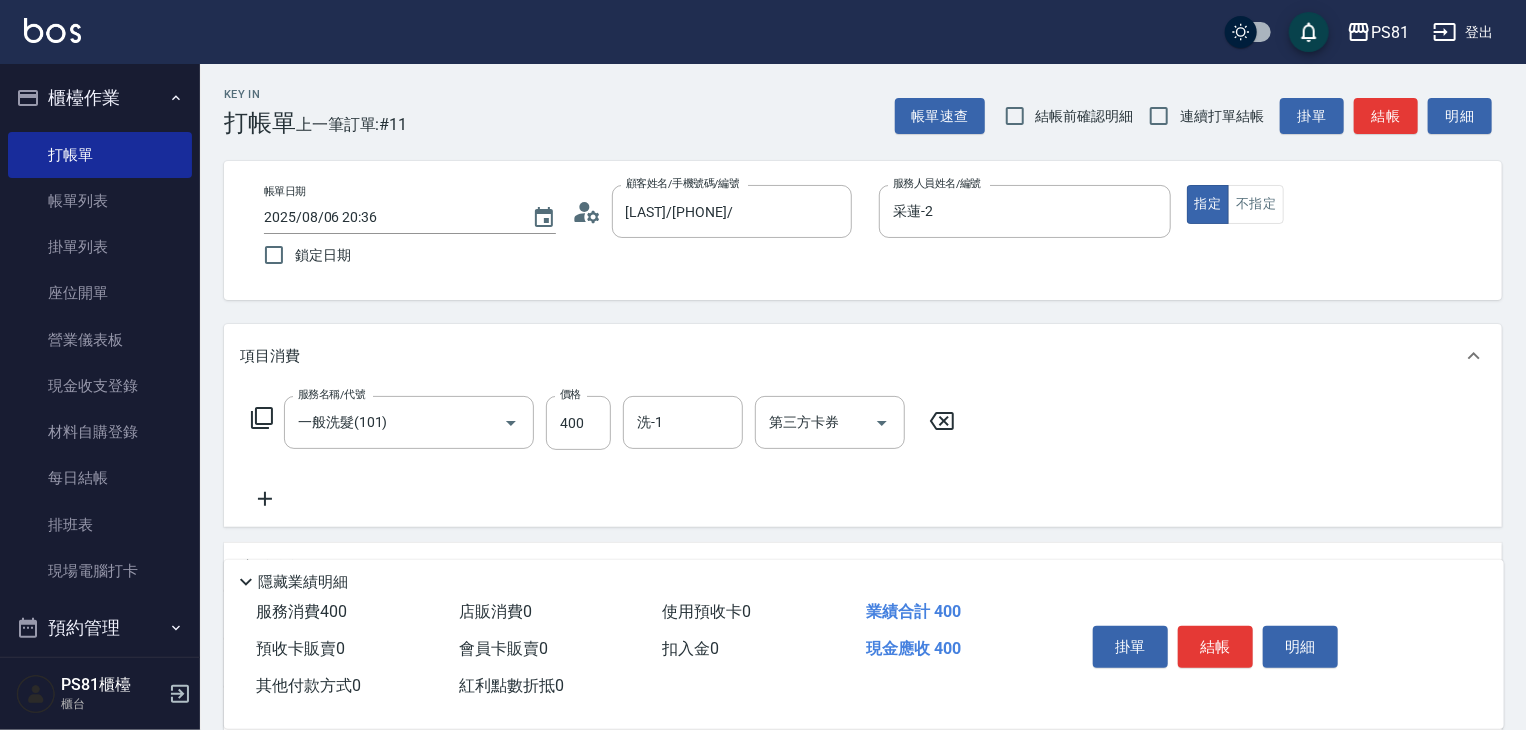 click on "服務名稱/代號 一般洗髮(101) 服務名稱/代號 價格 400 價格 洗-1 洗-1 第三方卡券 第三方卡券" at bounding box center (863, 457) 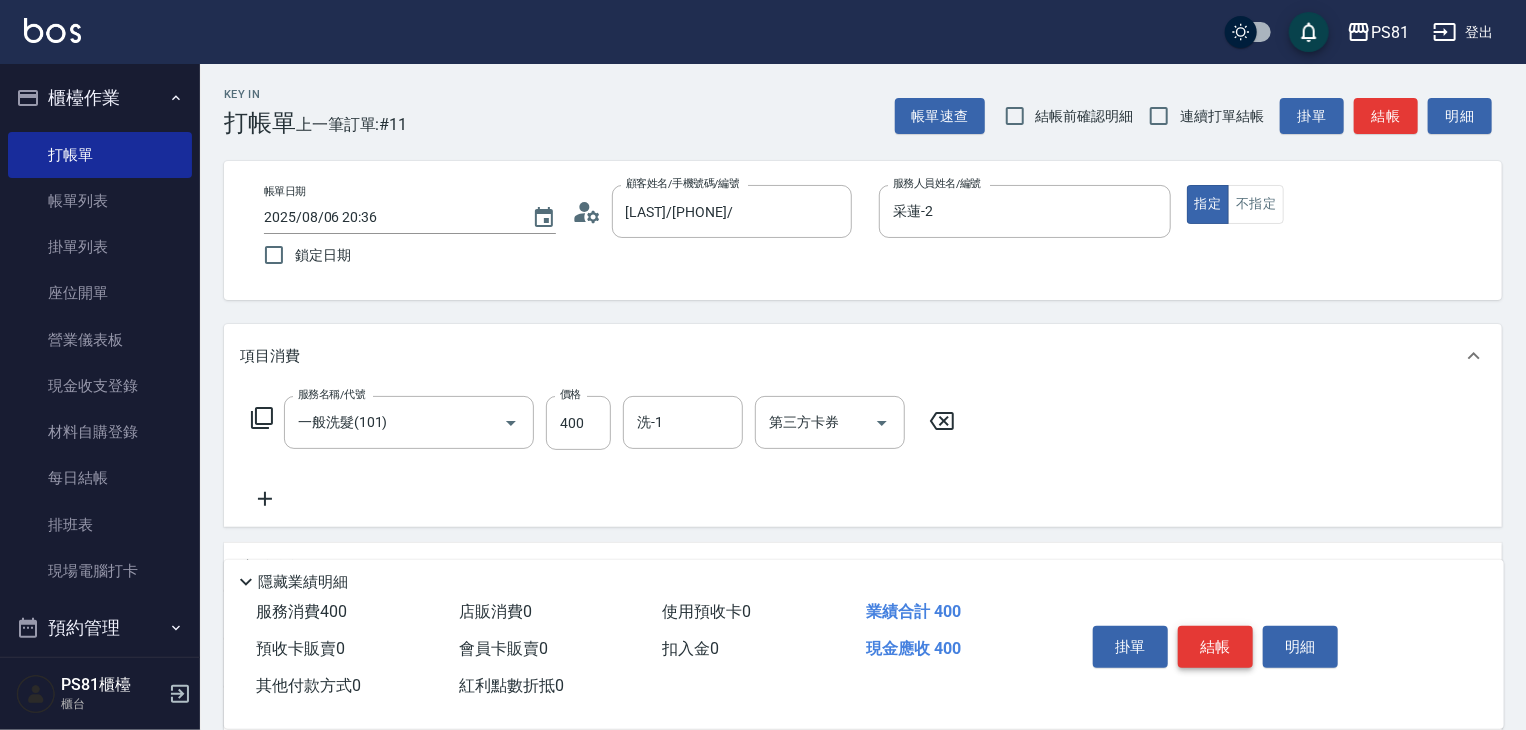 click on "結帳" at bounding box center [1215, 647] 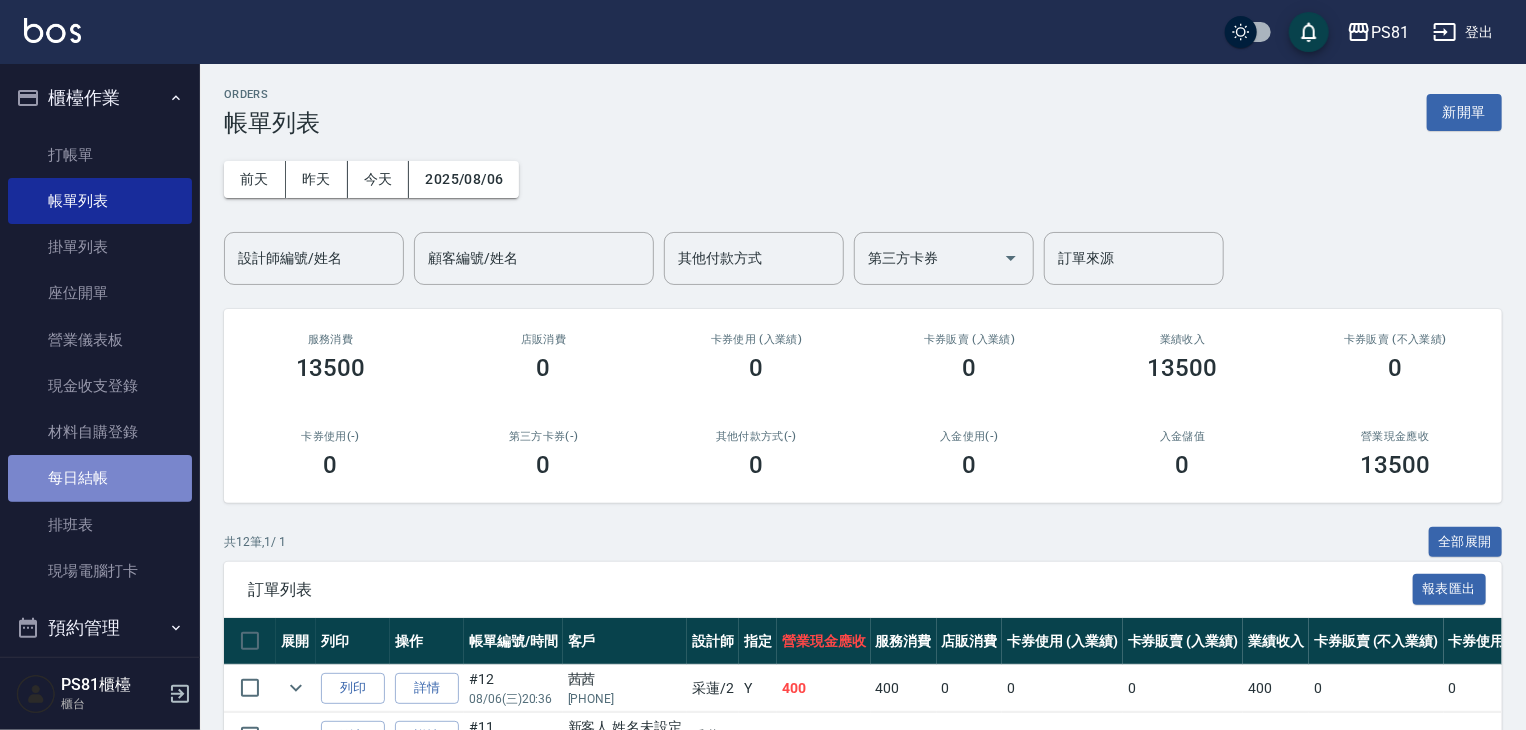 click on "每日結帳" at bounding box center (100, 478) 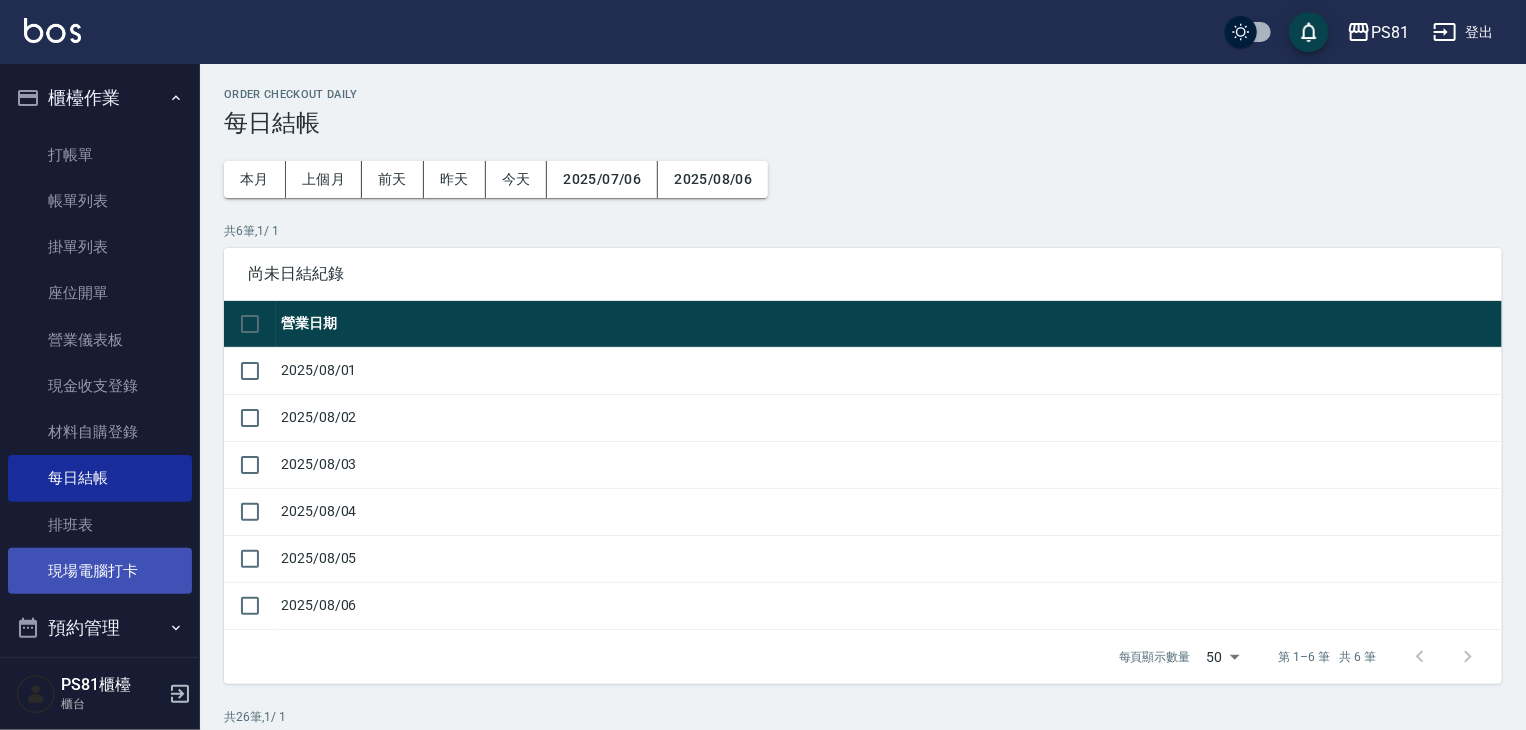 click on "現場電腦打卡" at bounding box center (100, 571) 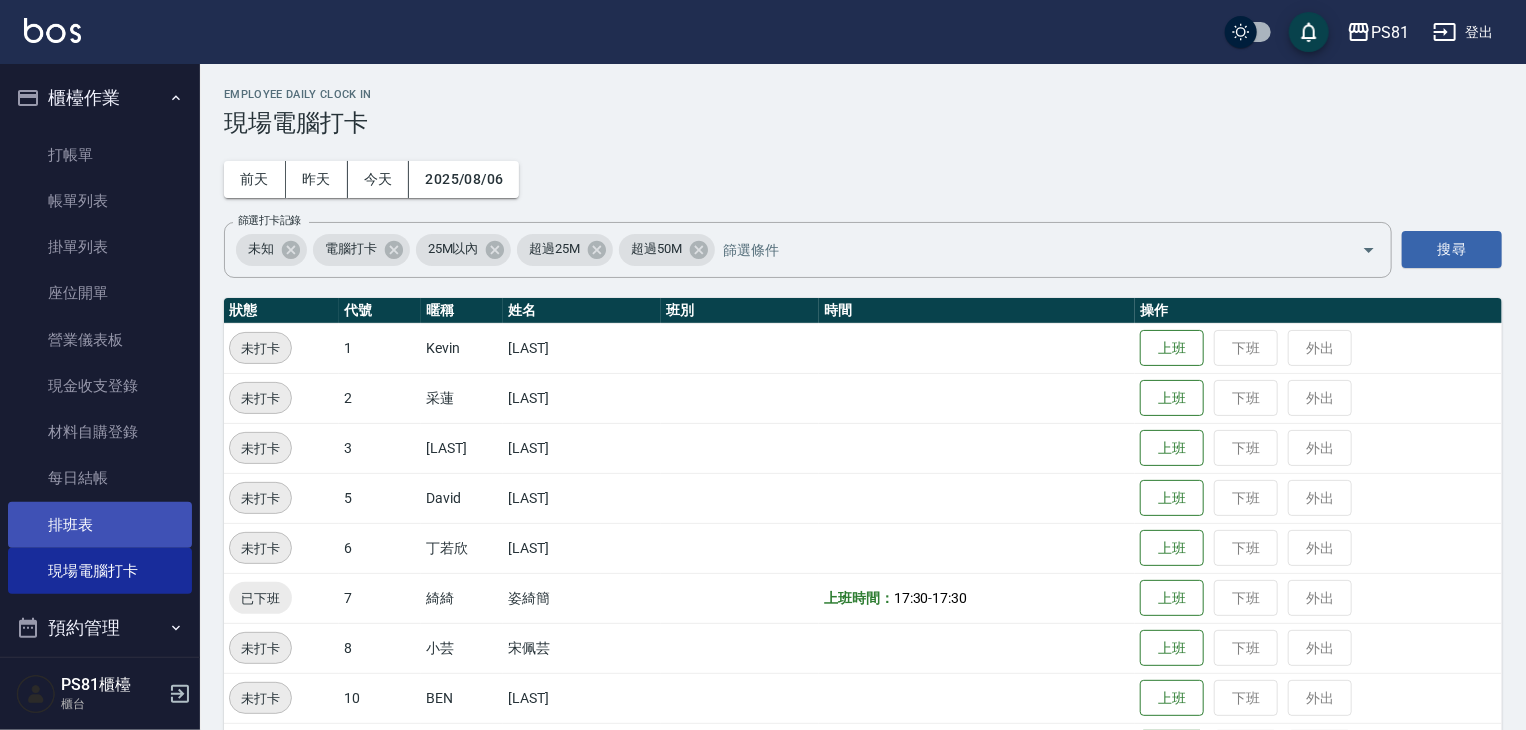 click on "排班表" at bounding box center (100, 525) 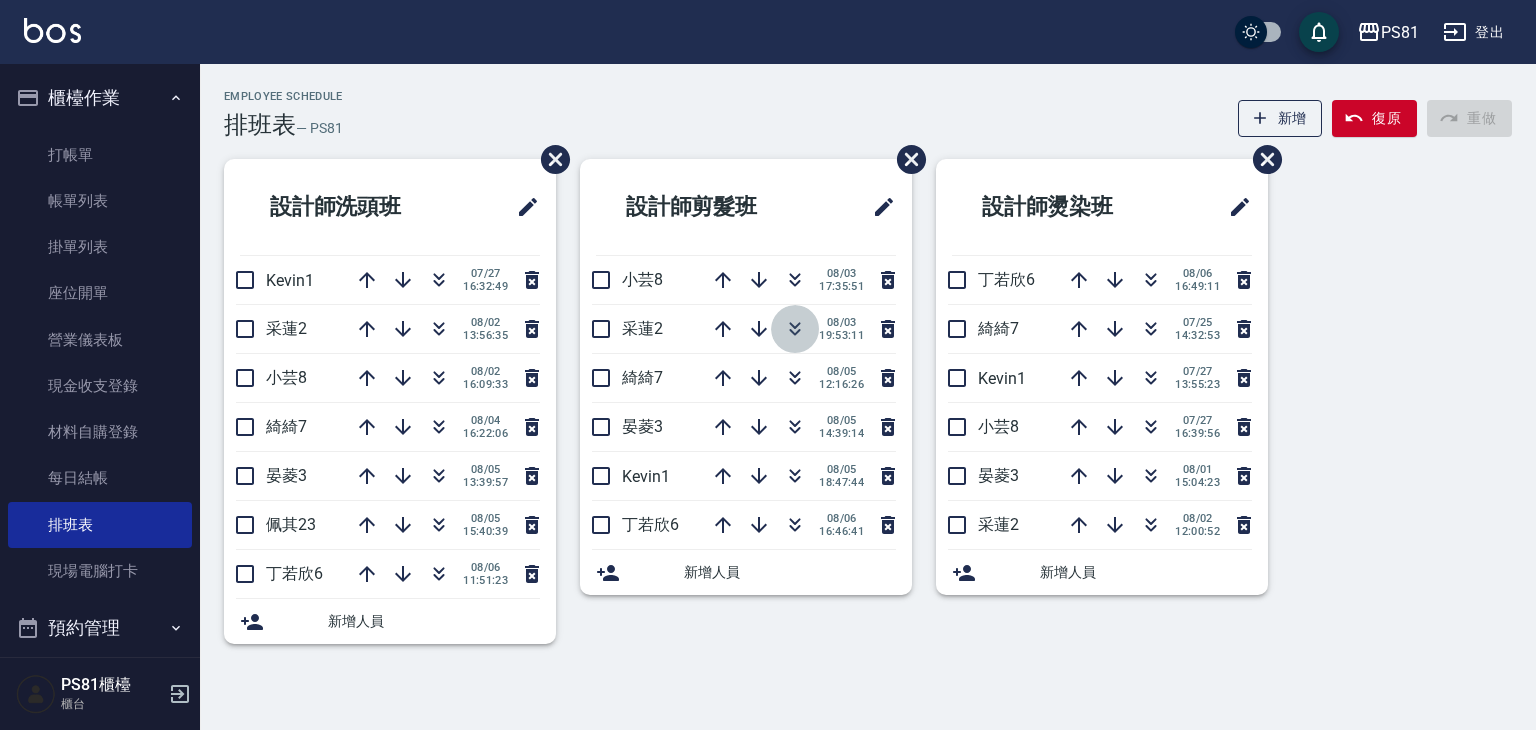 click 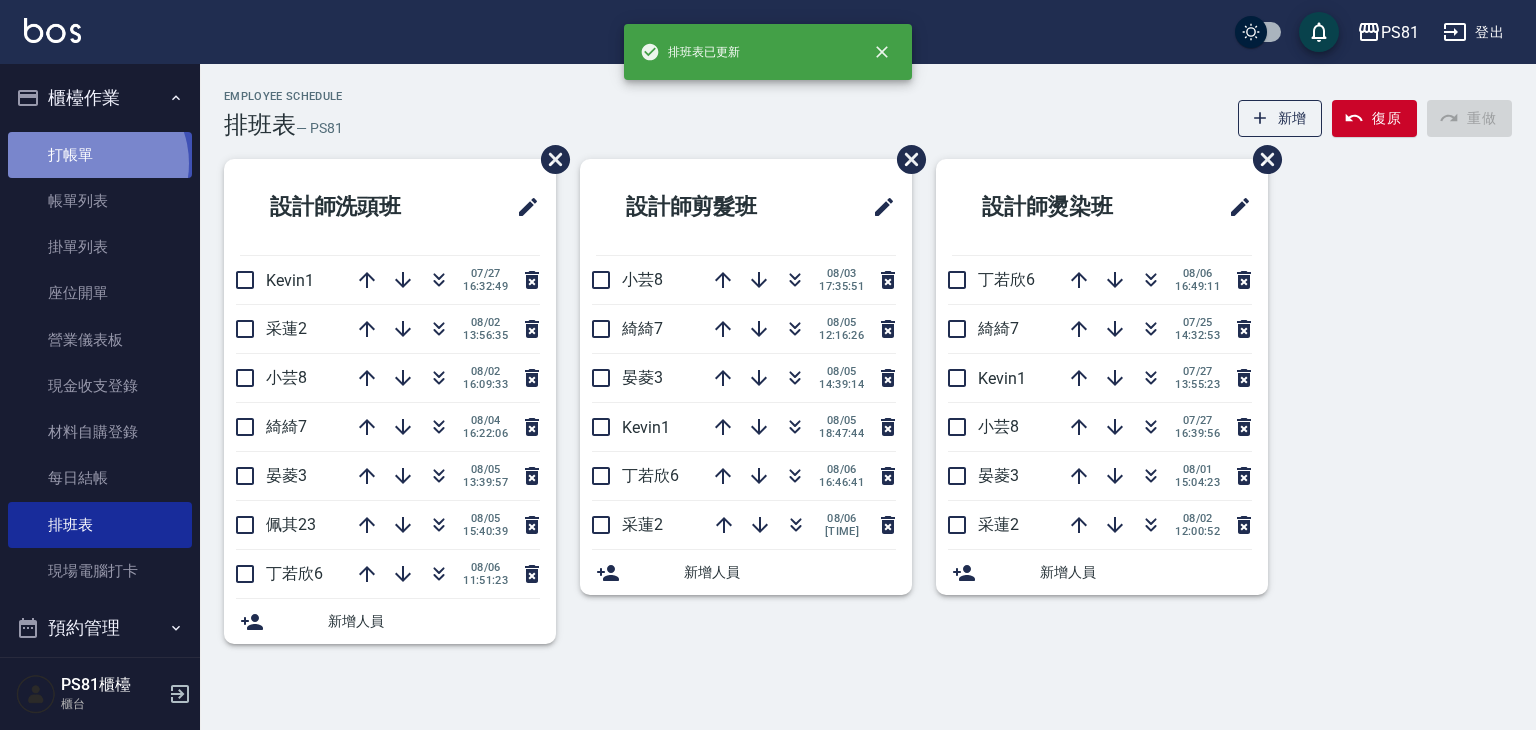 click on "打帳單" at bounding box center [100, 155] 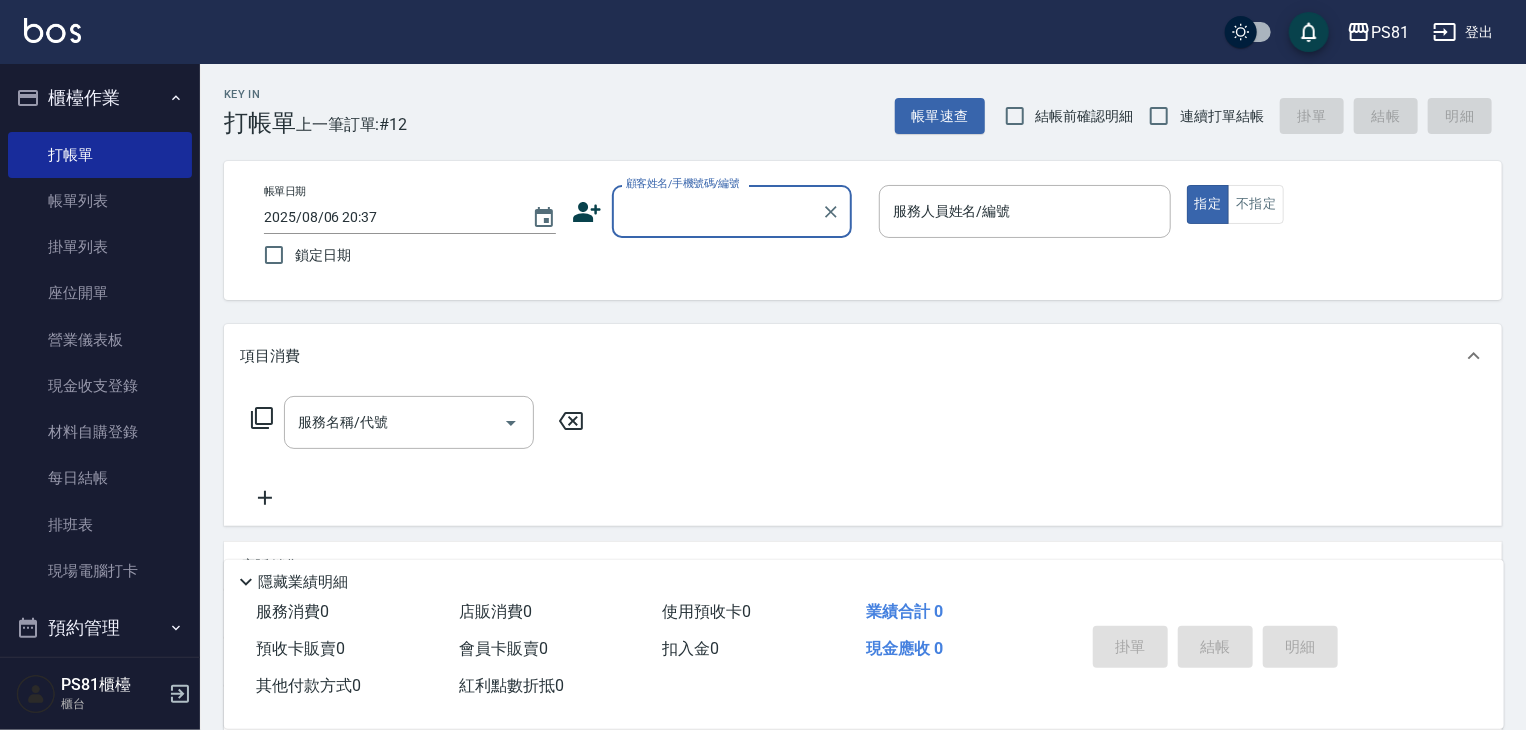 click on "顧客姓名/手機號碼/編號" at bounding box center [717, 211] 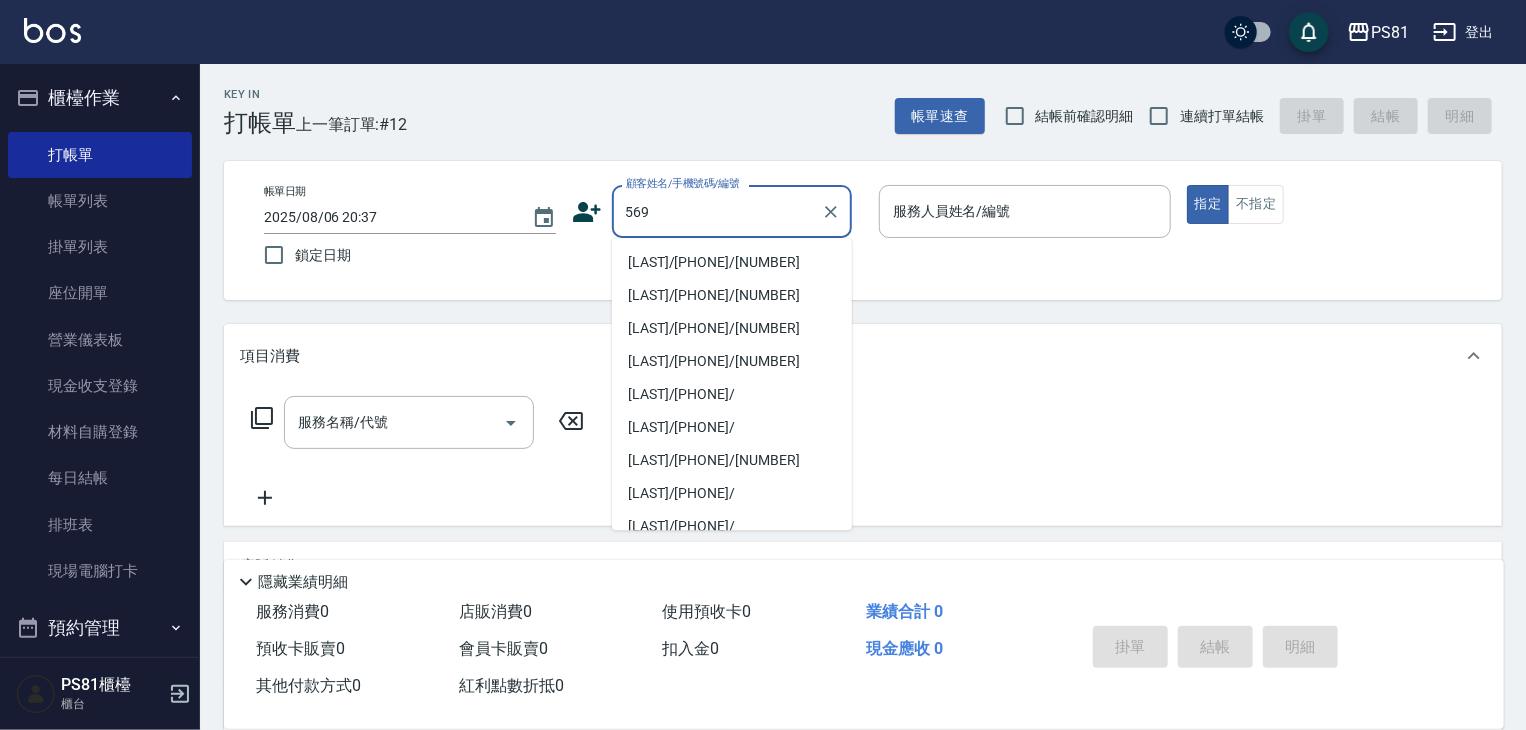 type on "[LAST]/[PHONE]/[NUMBER]" 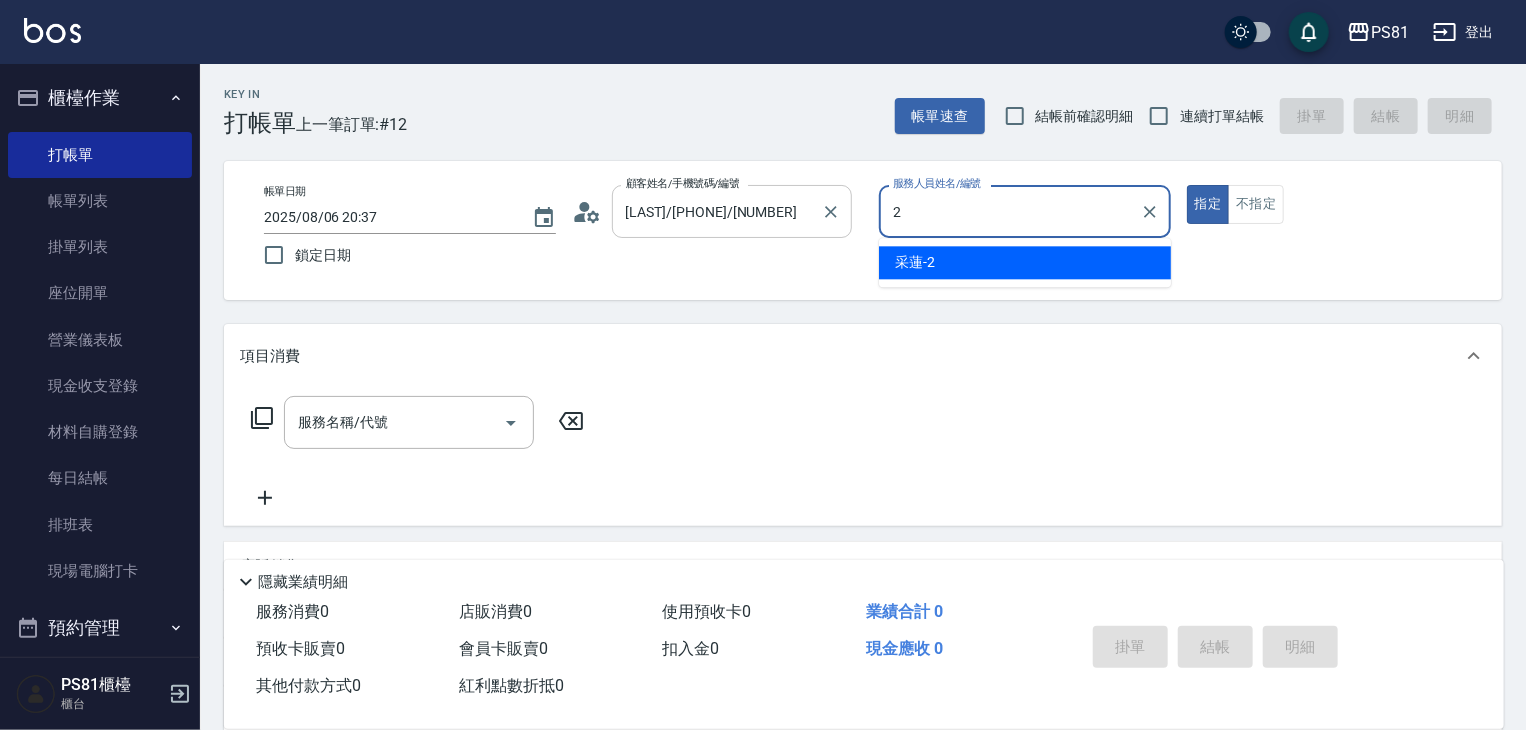 type on "采蓮-2" 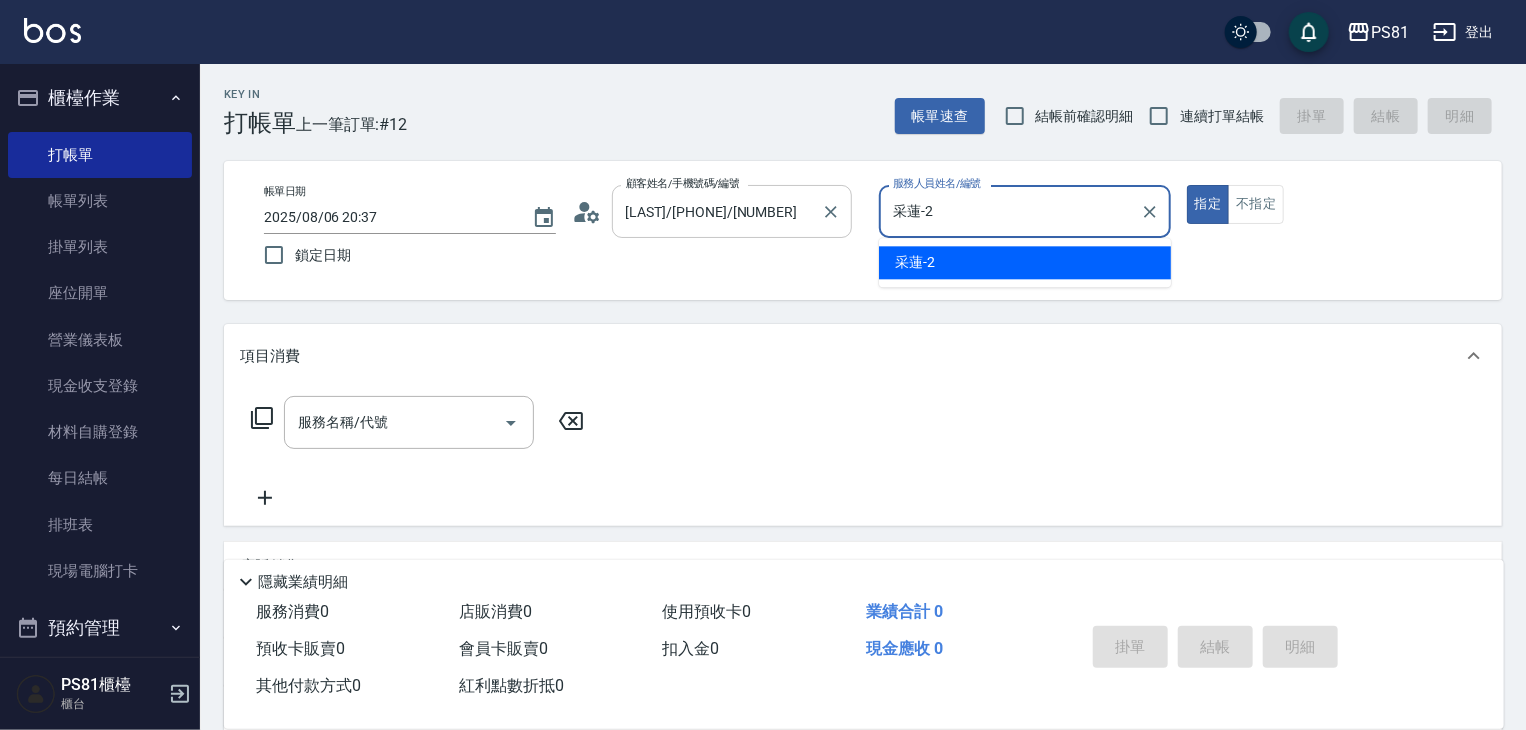 type on "true" 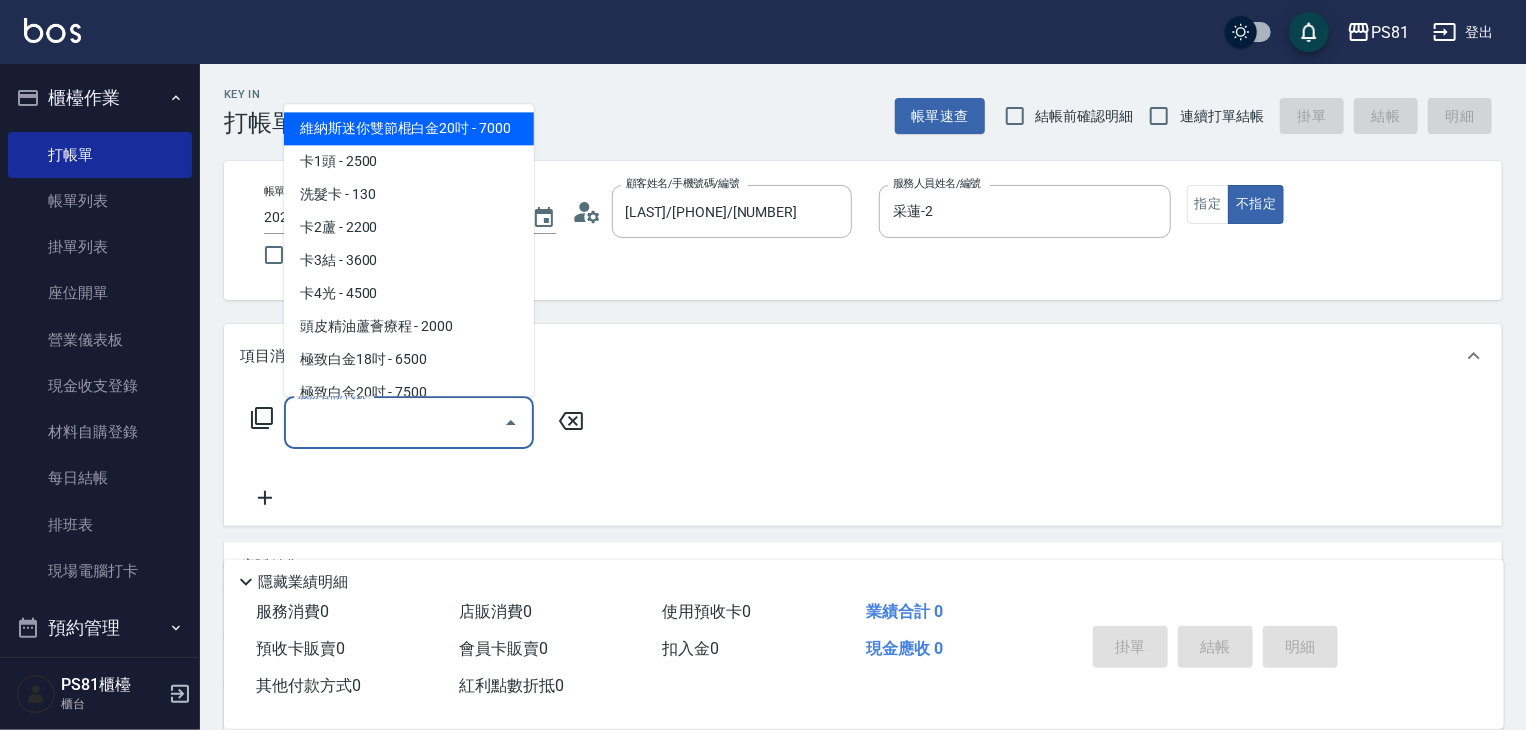 click on "服務名稱/代號" at bounding box center [394, 422] 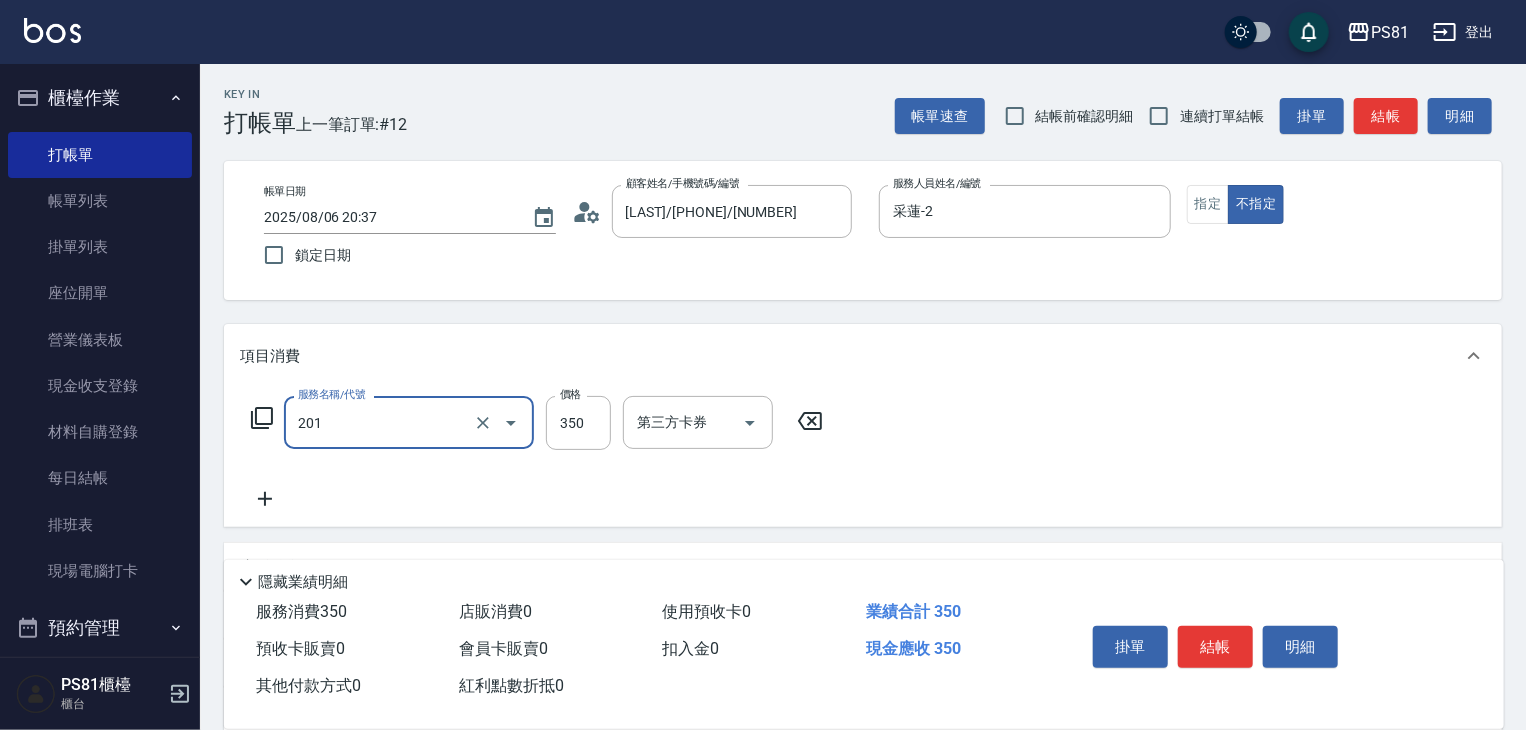 type on "洗剪350(201)" 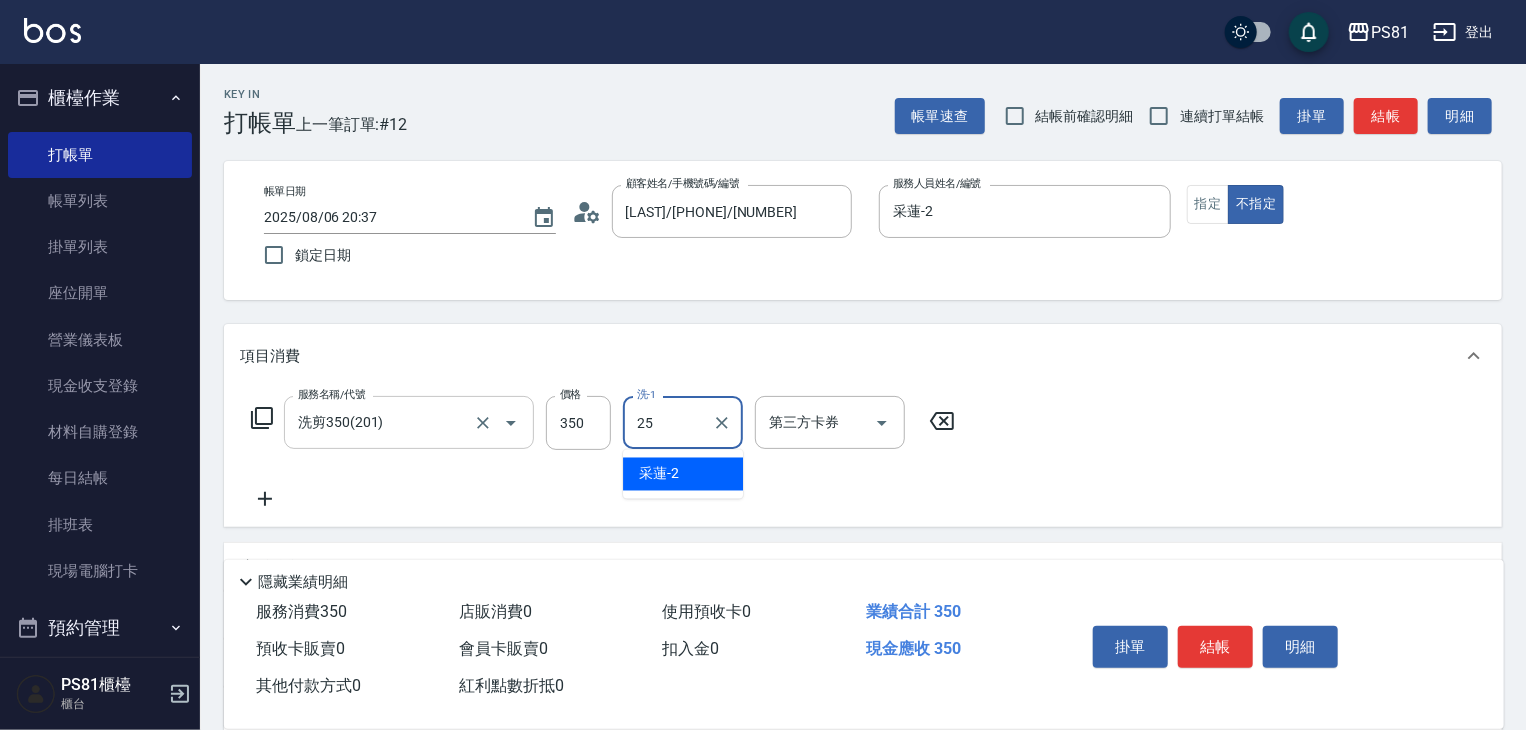type on "妮可-25" 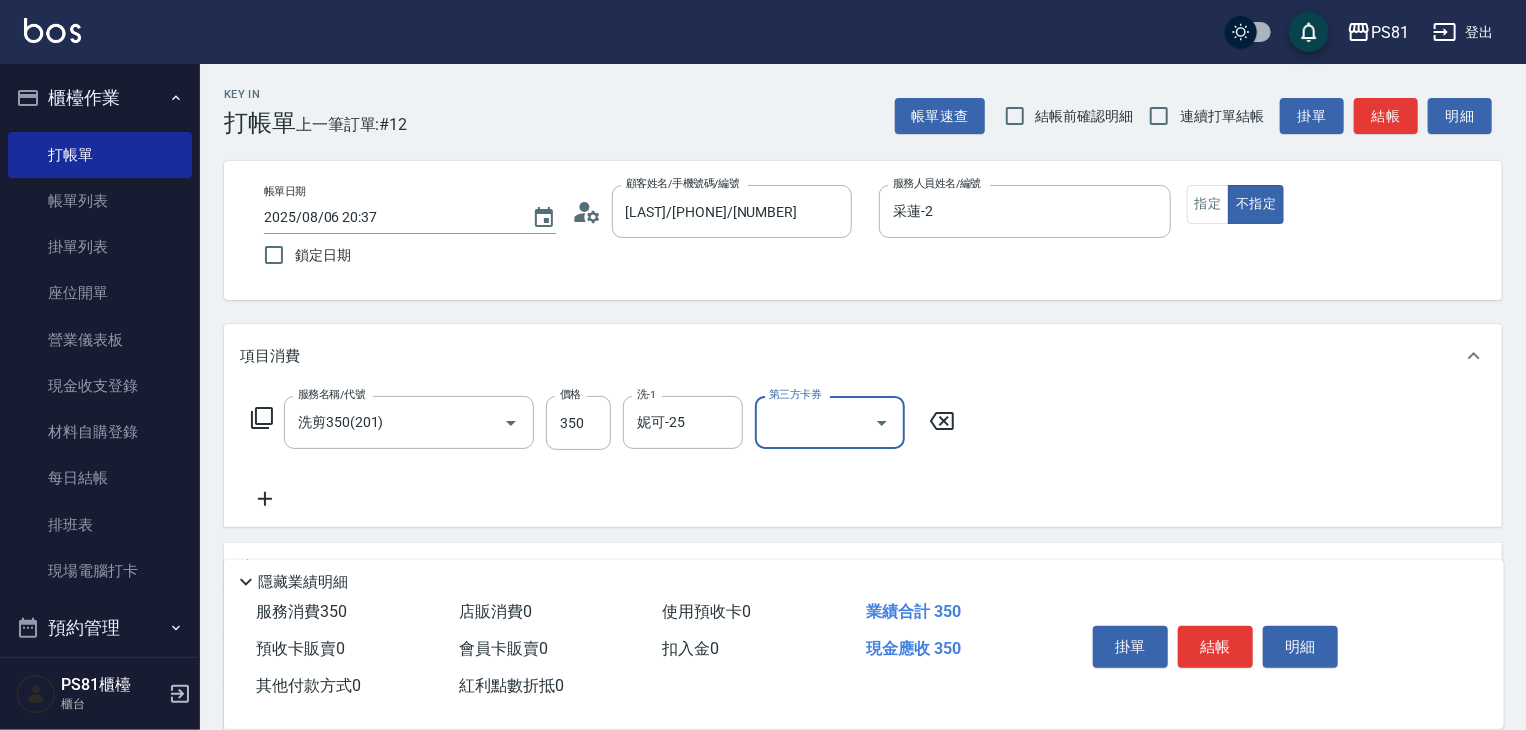 drag, startPoint x: 856, startPoint y: 509, endPoint x: 1012, endPoint y: 494, distance: 156.7195 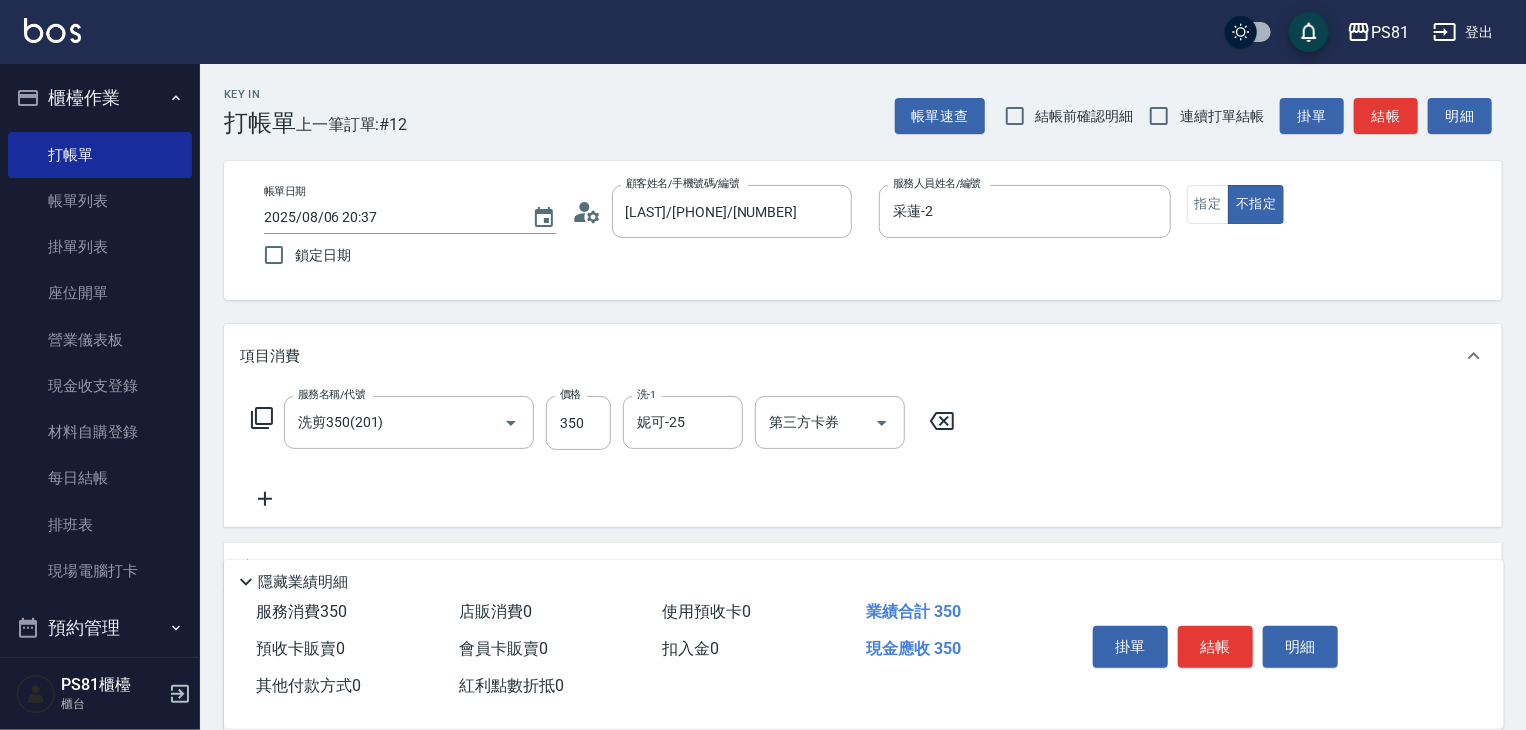 click on "服務名稱/代號 洗剪350(201) 服務名稱/代號 價格 350 價格 洗-1 妮可-25 洗-1 第三方卡券 第三方卡券" at bounding box center [863, 457] 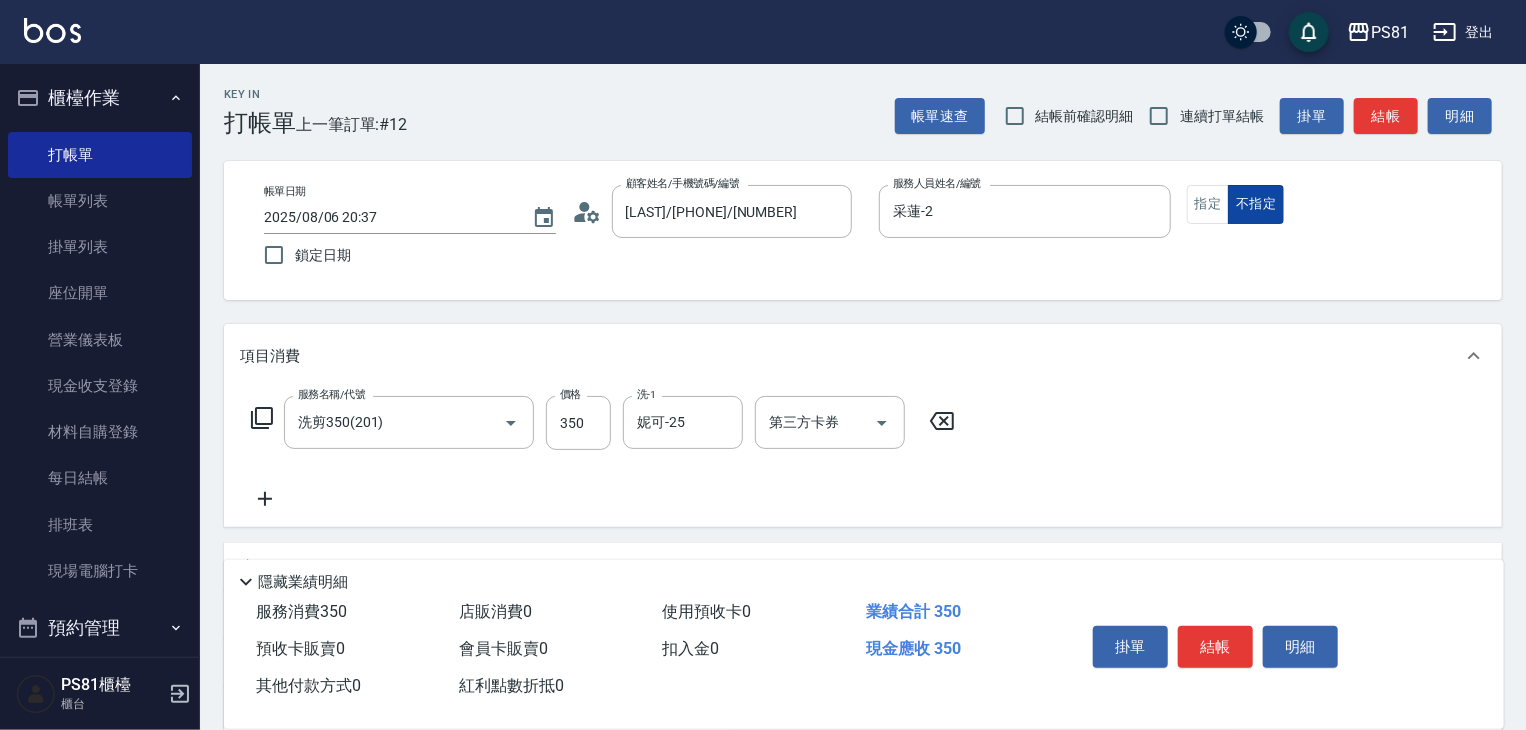 click on "不指定" at bounding box center [1256, 204] 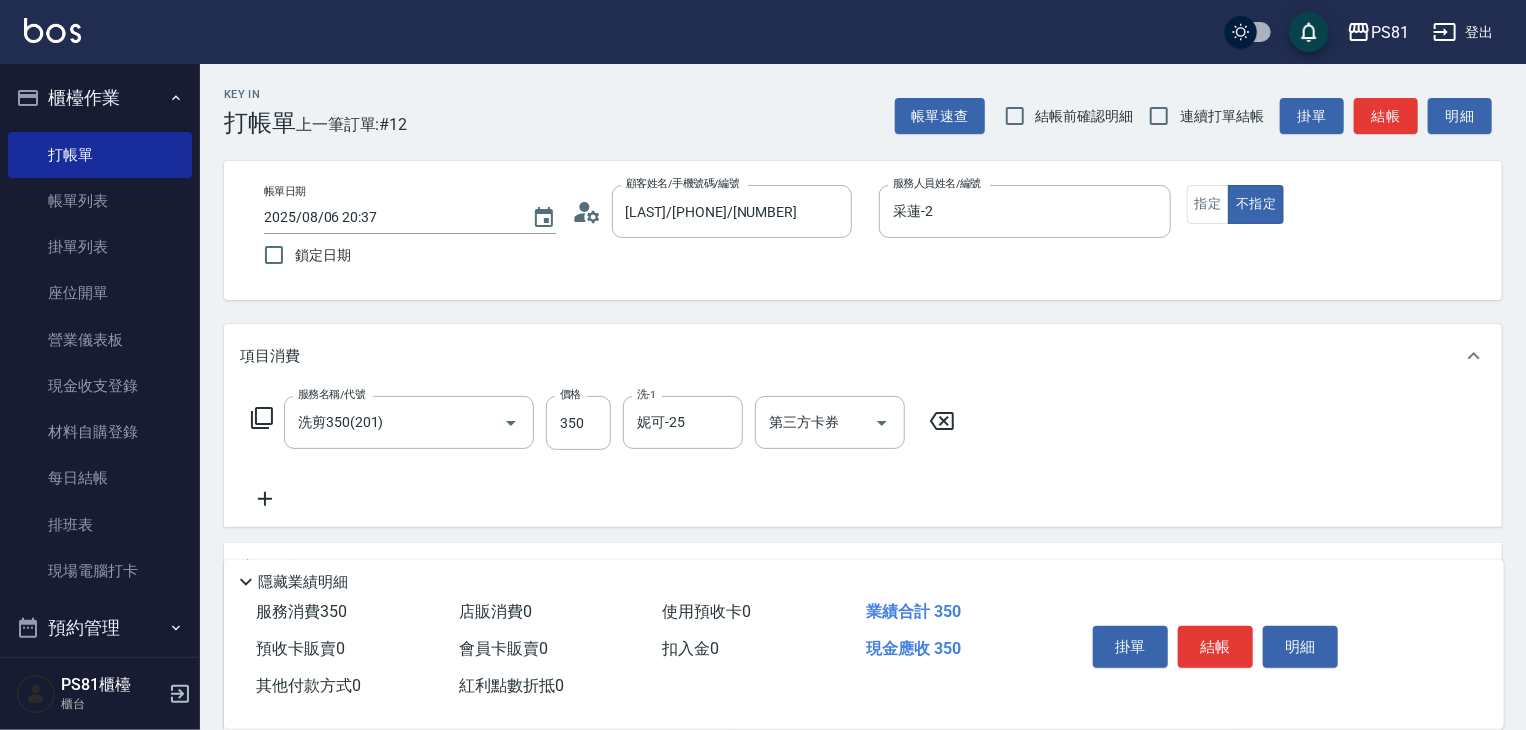 click on "服務名稱/代號 洗剪350(201) 服務名稱/代號 價格 350 價格 洗-1 妮可-25 洗-1 第三方卡券 第三方卡券" at bounding box center (863, 457) 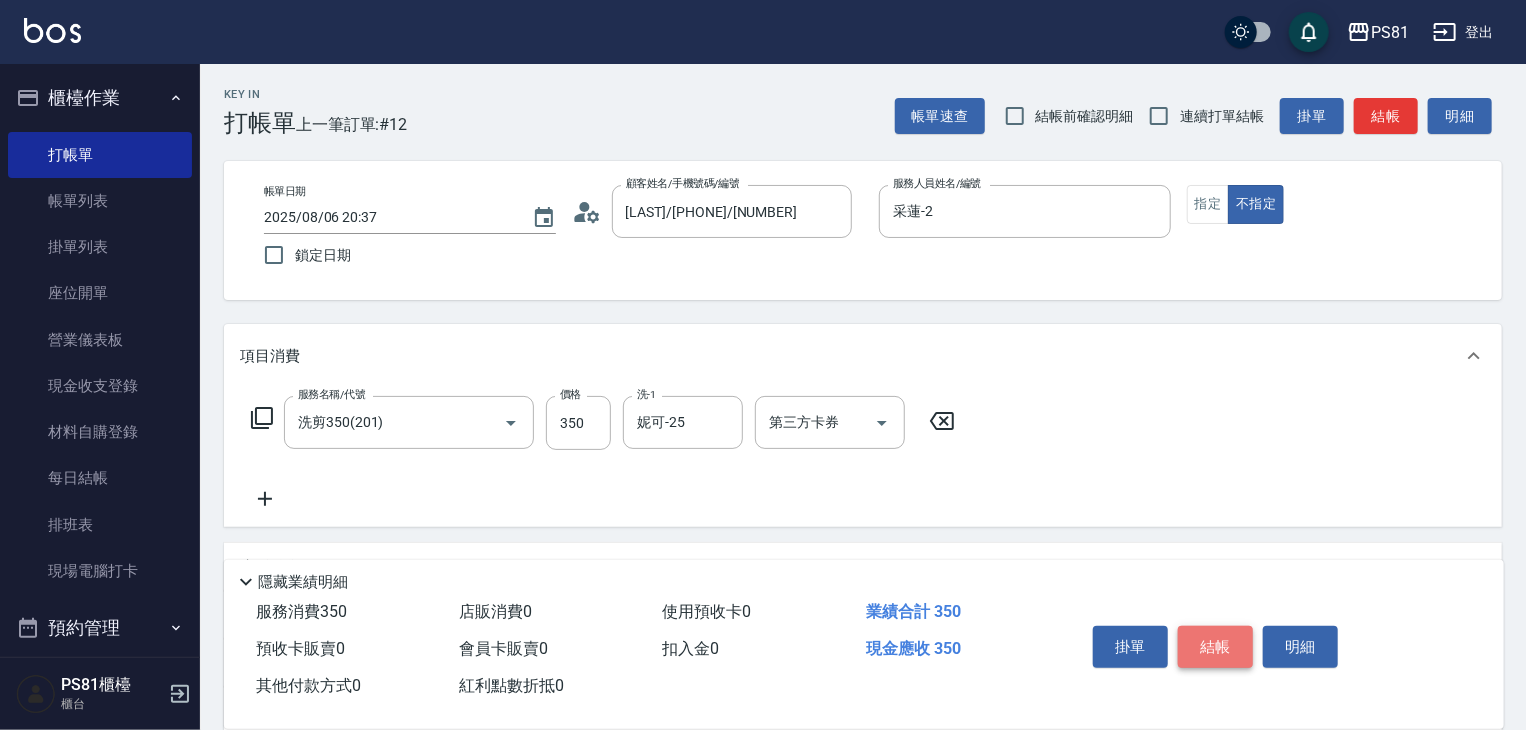 click on "結帳" at bounding box center [1215, 647] 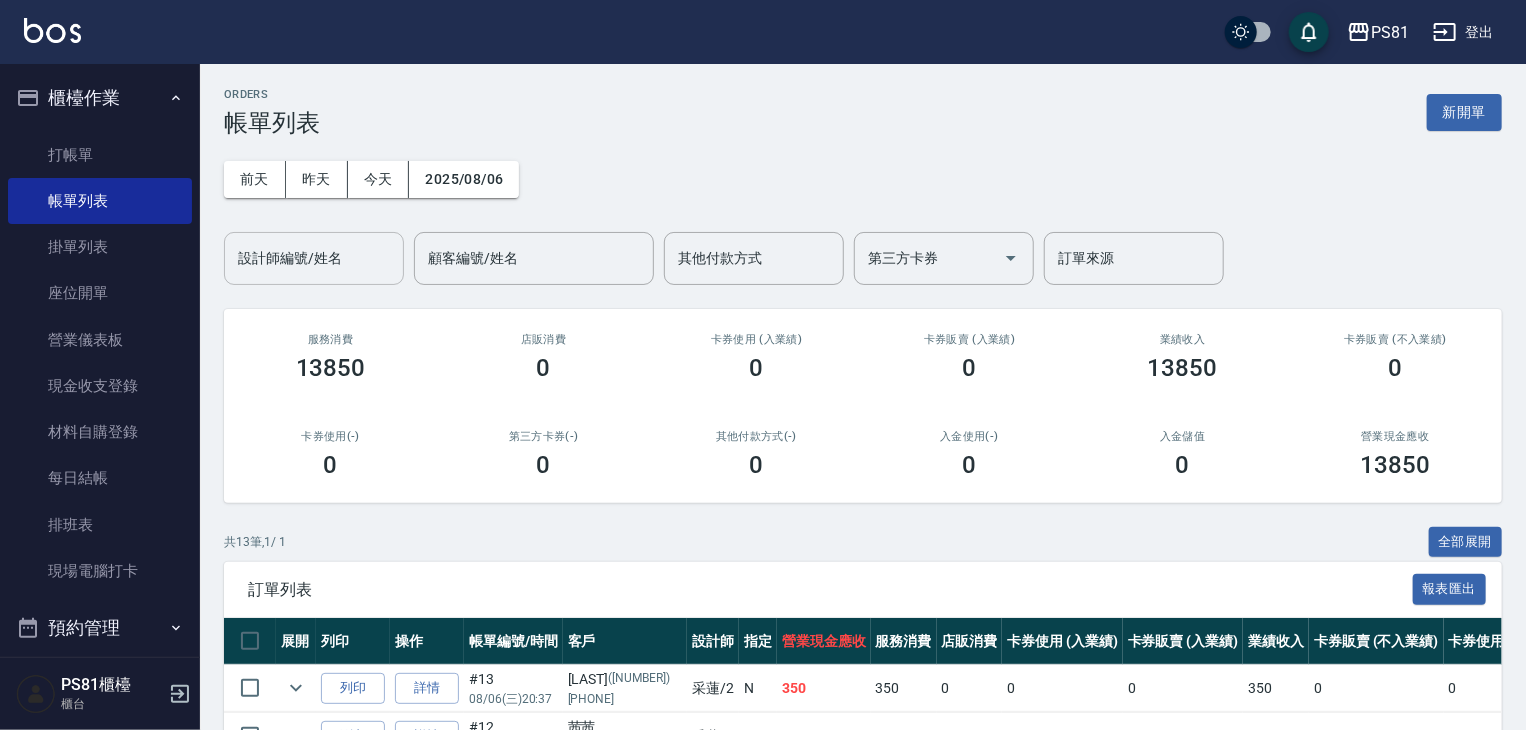 click on "設計師編號/姓名" at bounding box center [314, 258] 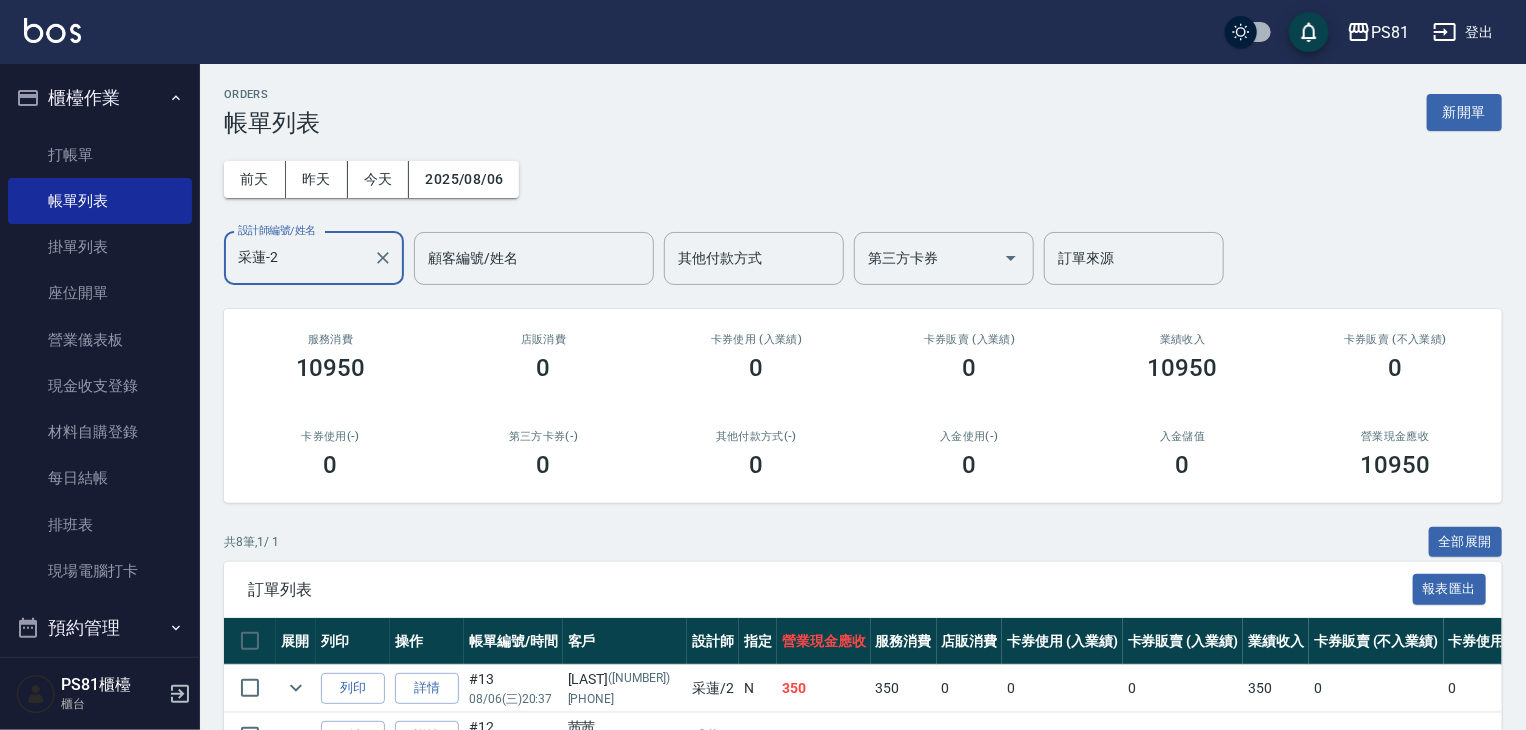 type on "采蓮-2" 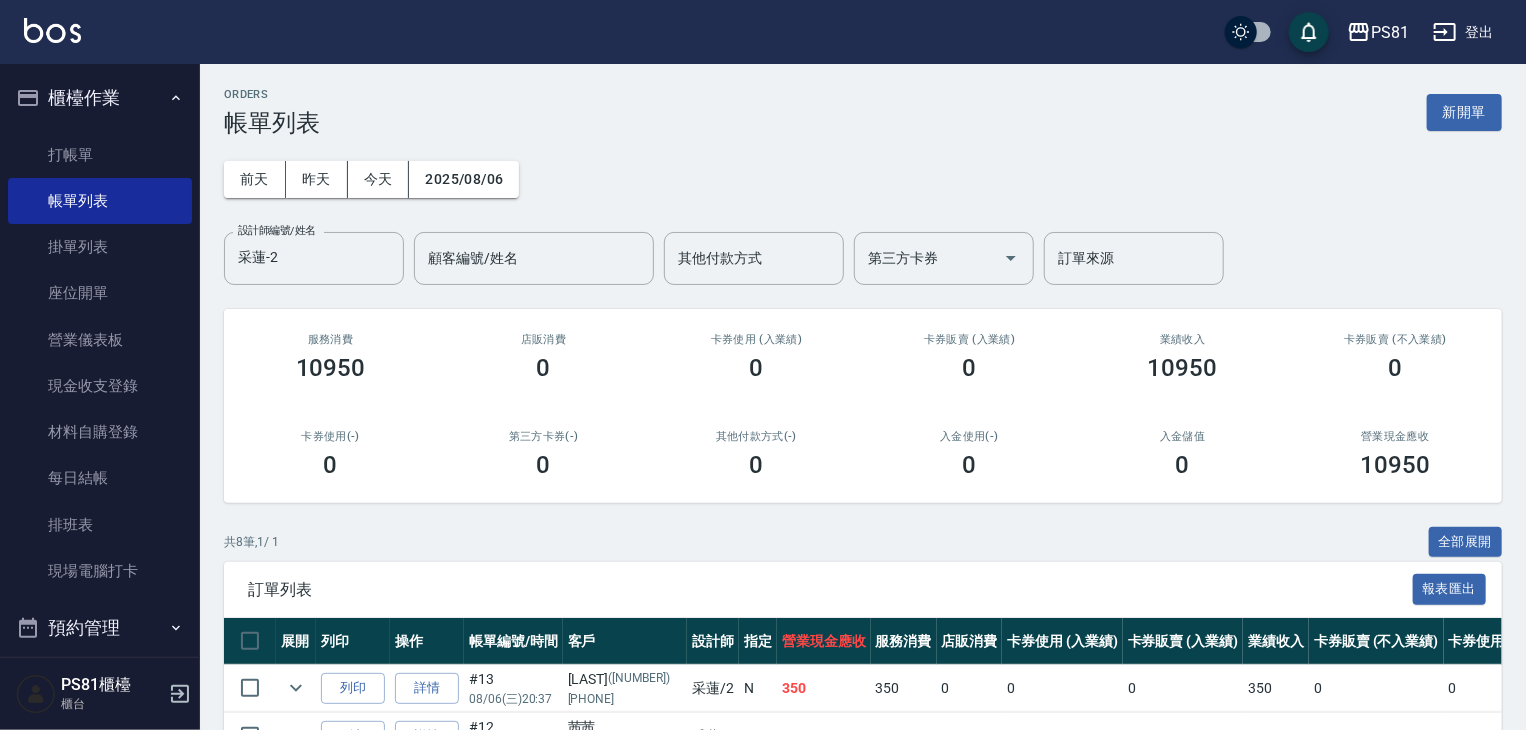 click on "第三方卡券(-)" at bounding box center (543, 436) 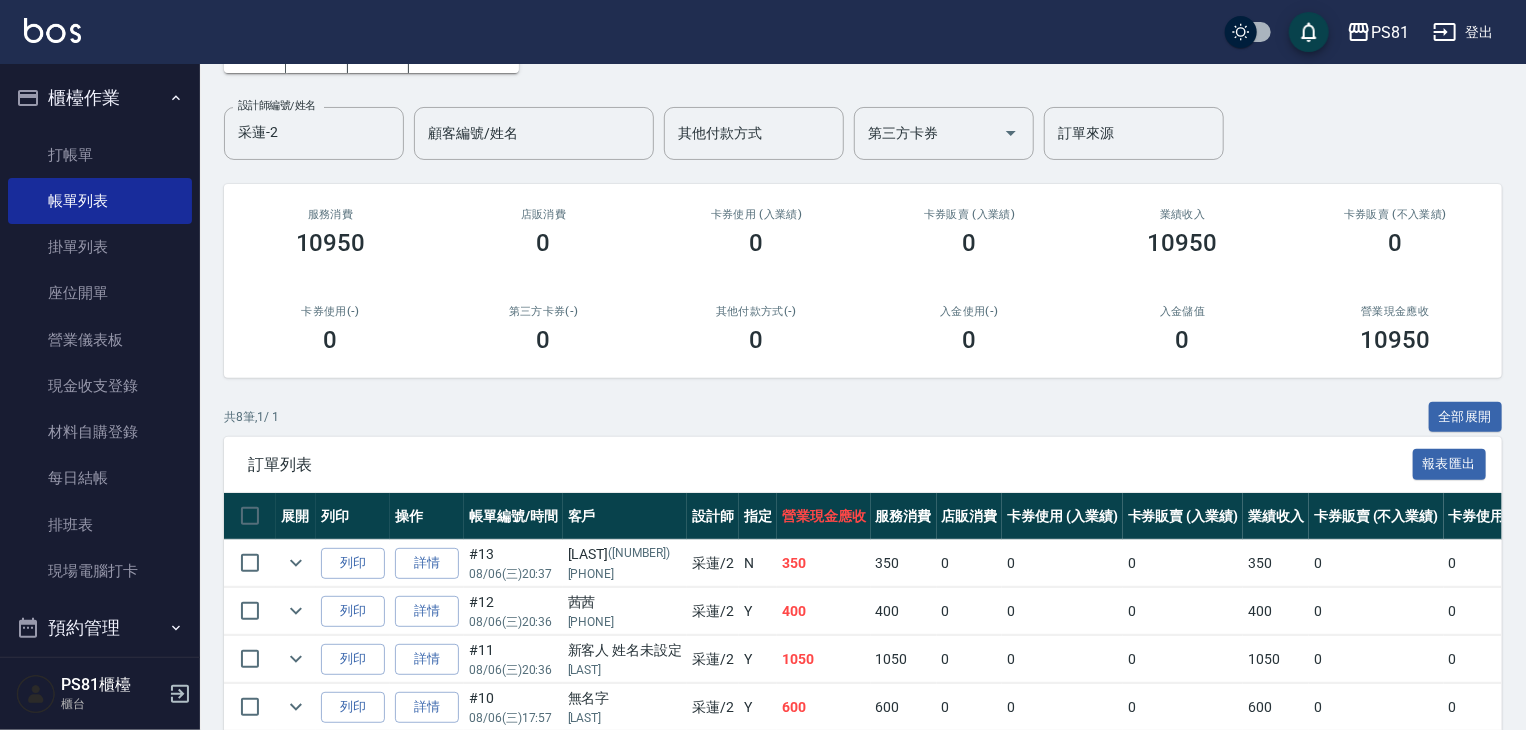 scroll, scrollTop: 200, scrollLeft: 0, axis: vertical 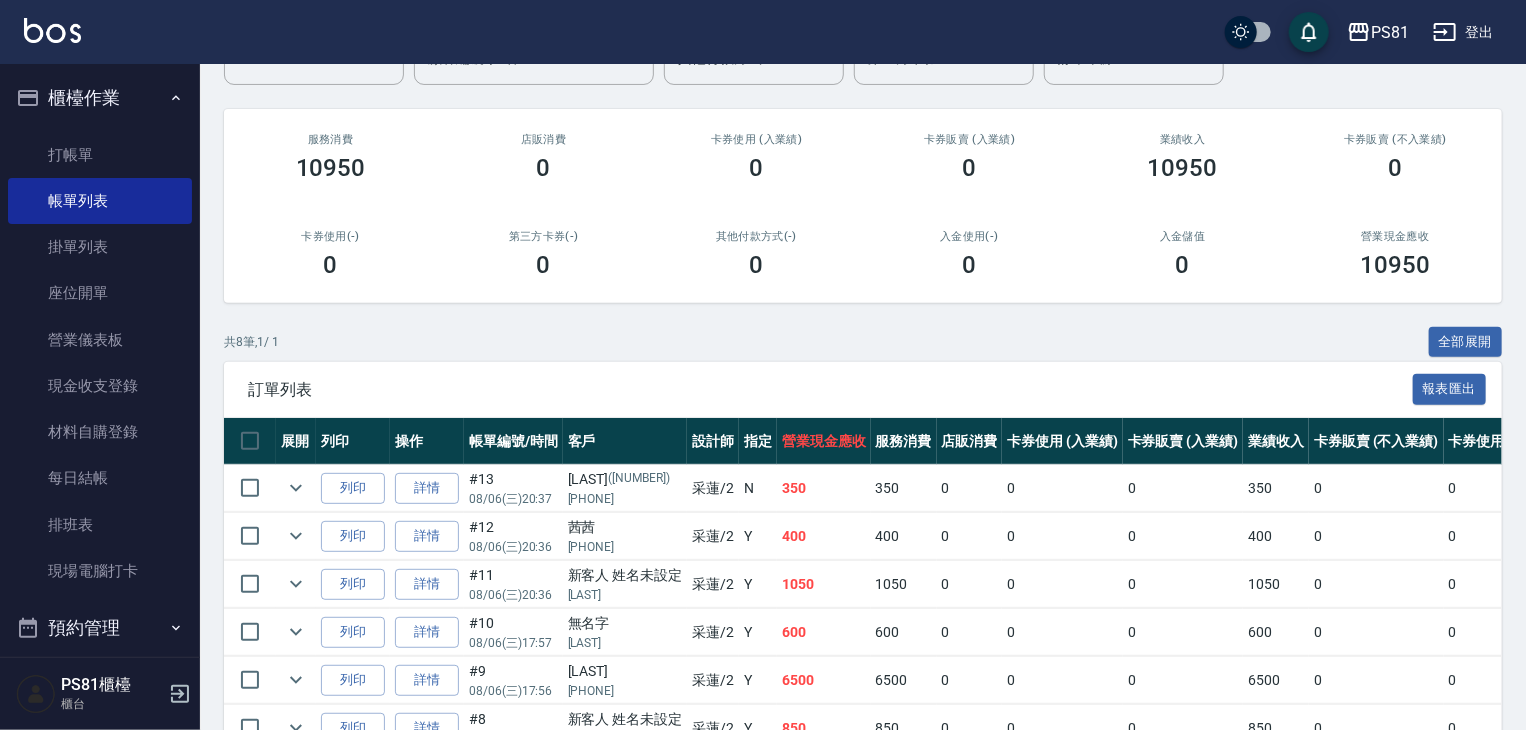 click on "服務消費" at bounding box center (904, 441) 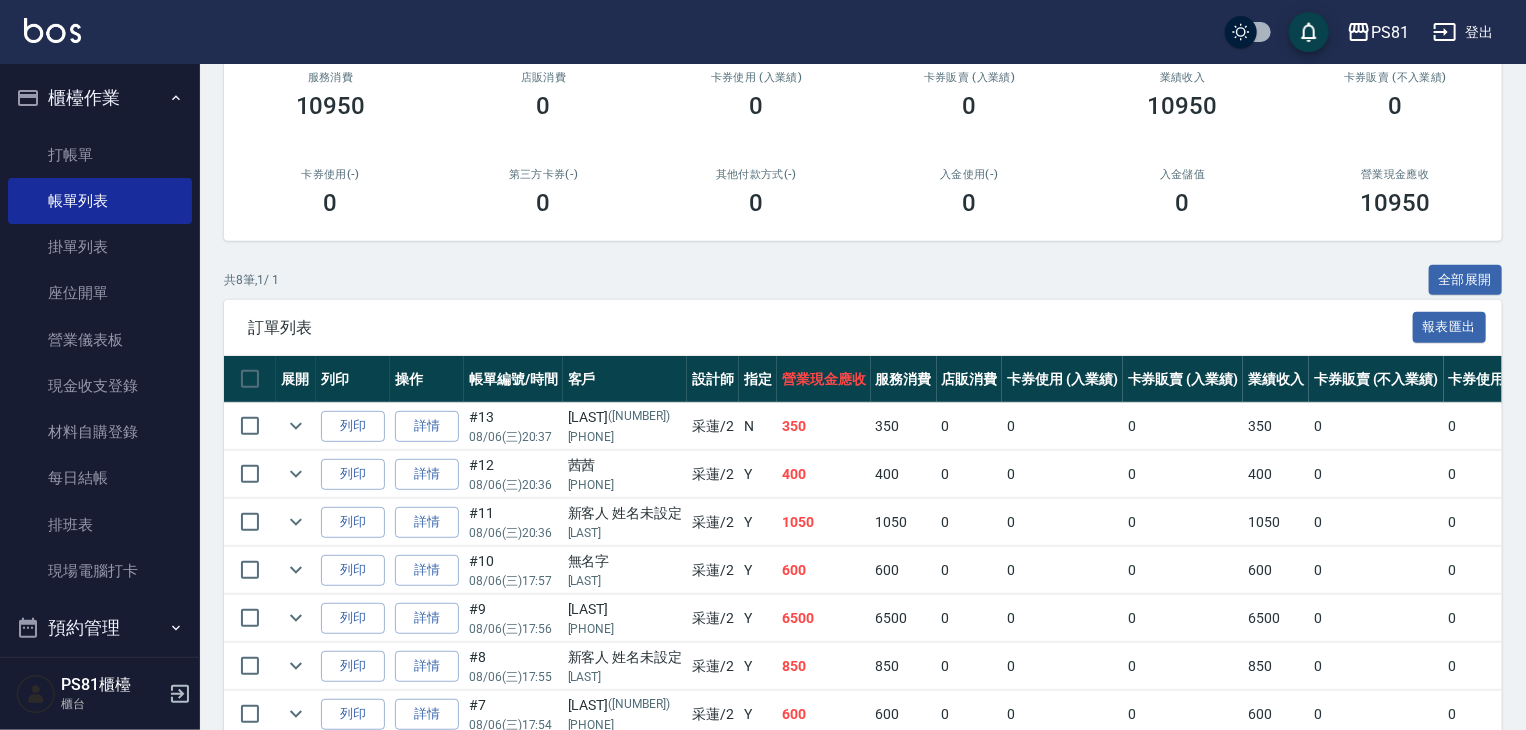 scroll, scrollTop: 400, scrollLeft: 0, axis: vertical 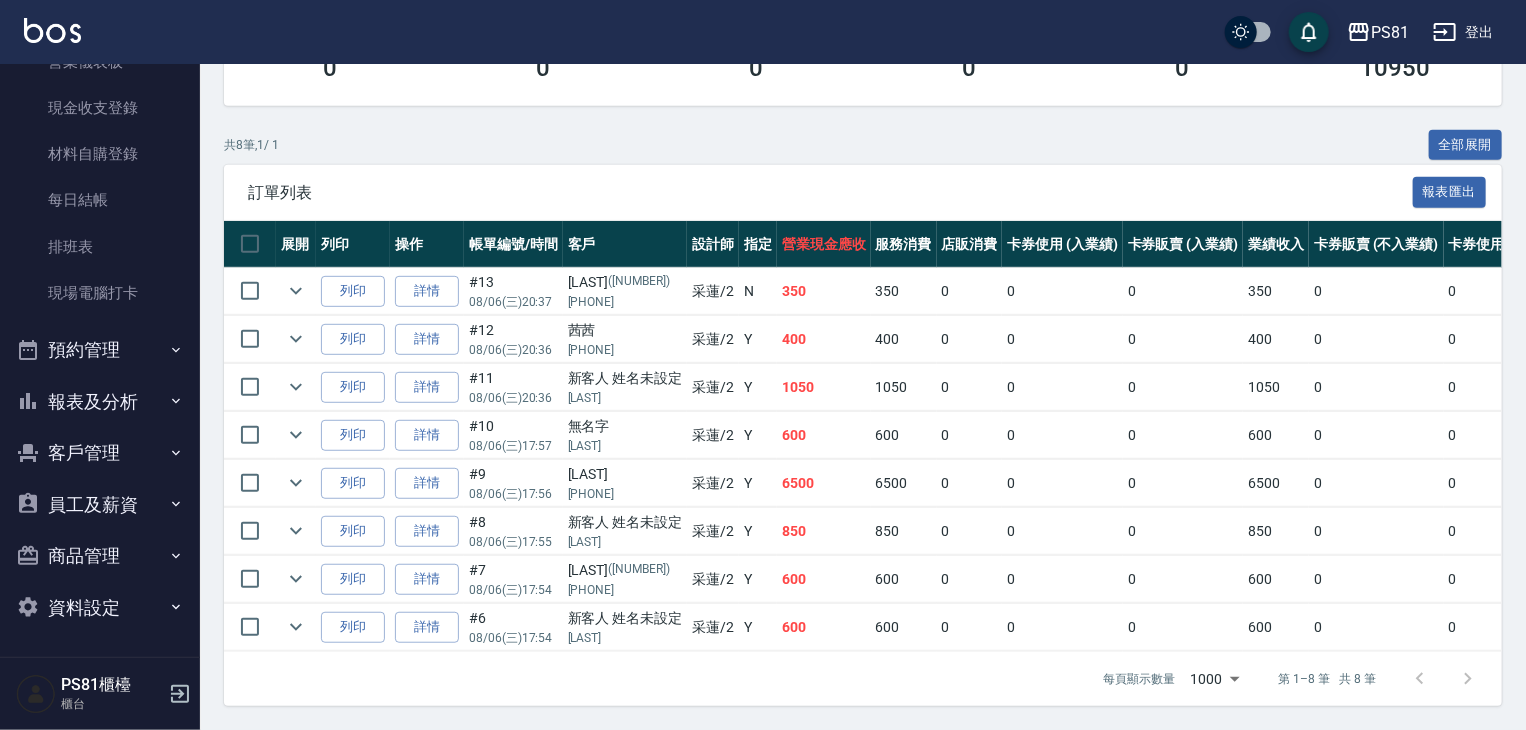 click on "報表及分析" at bounding box center (100, 402) 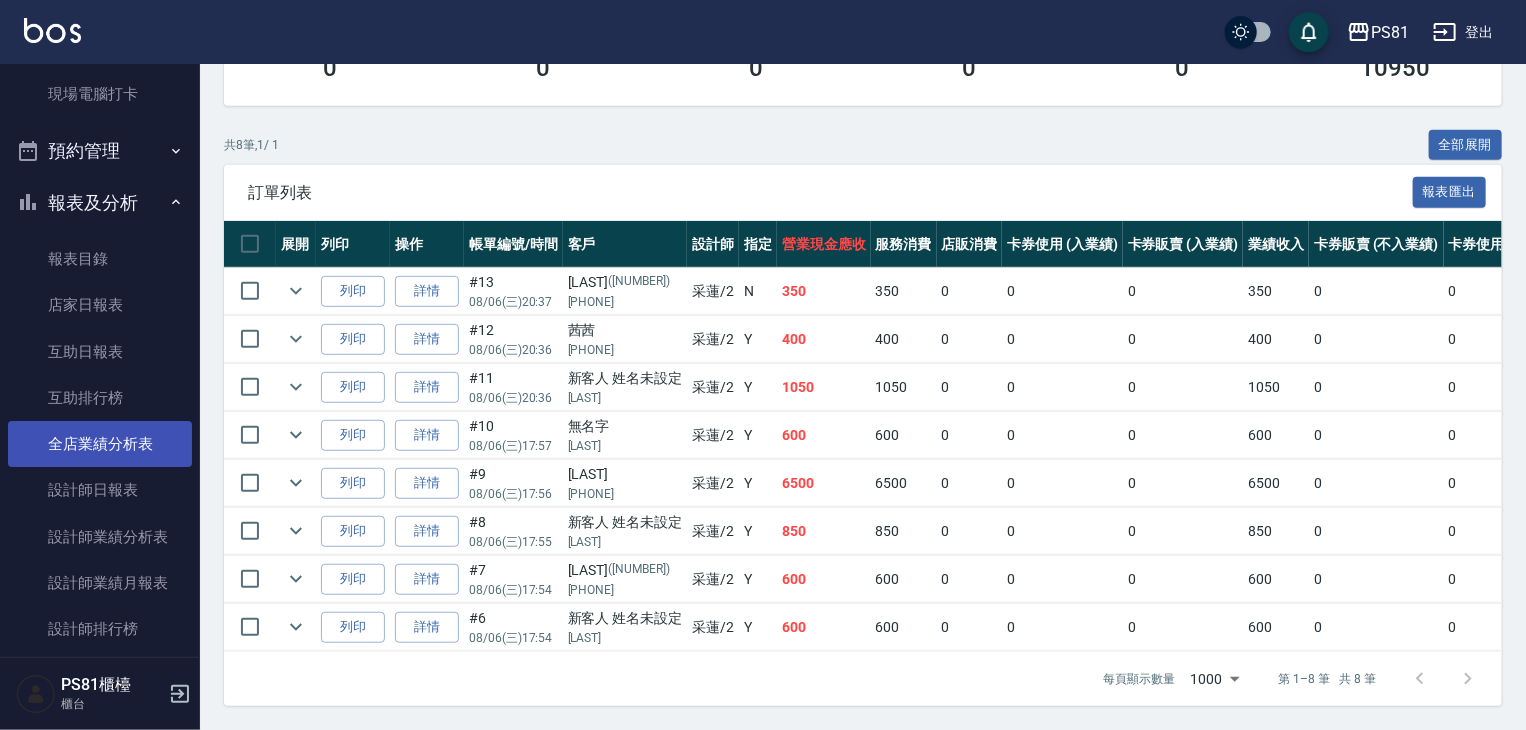 scroll, scrollTop: 478, scrollLeft: 0, axis: vertical 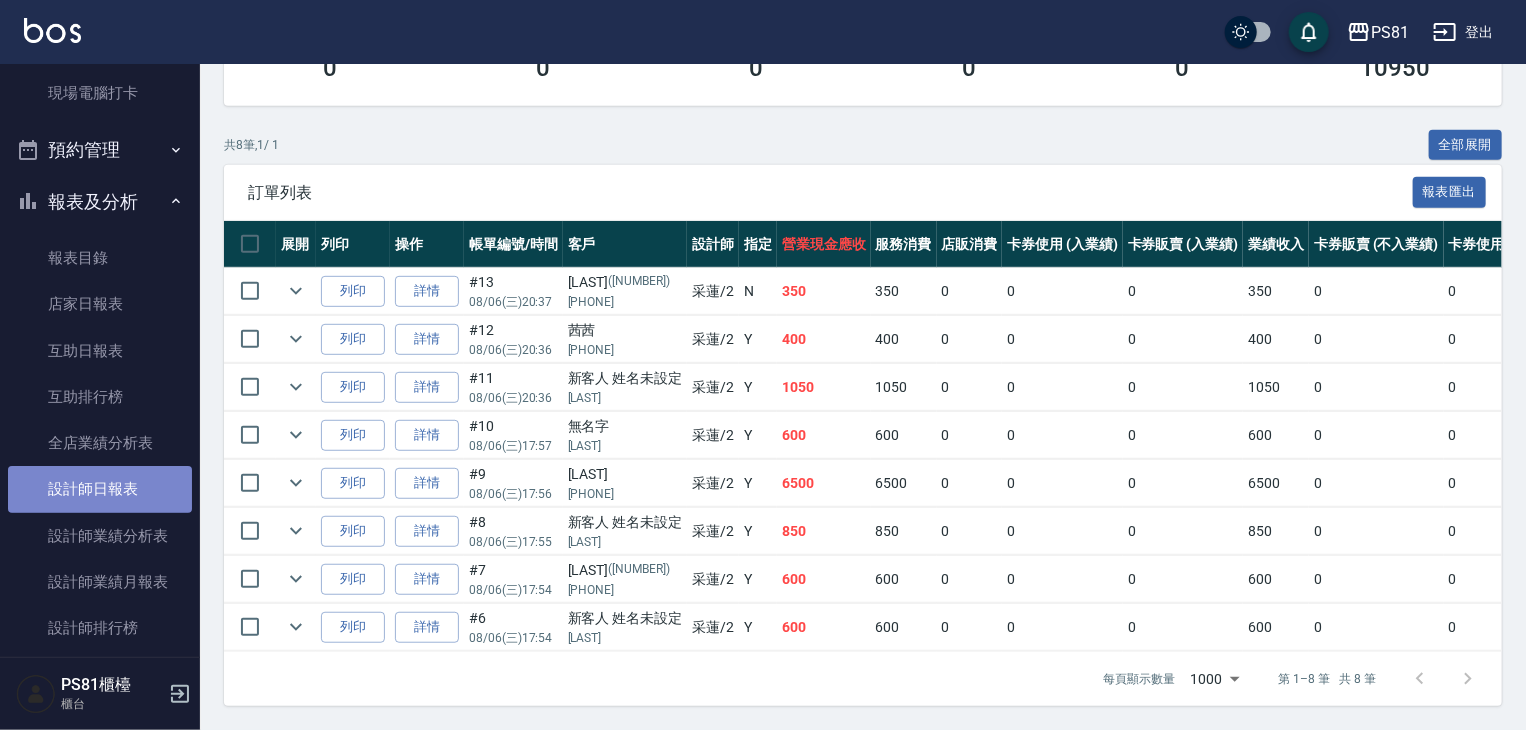 click on "設計師日報表" at bounding box center (100, 489) 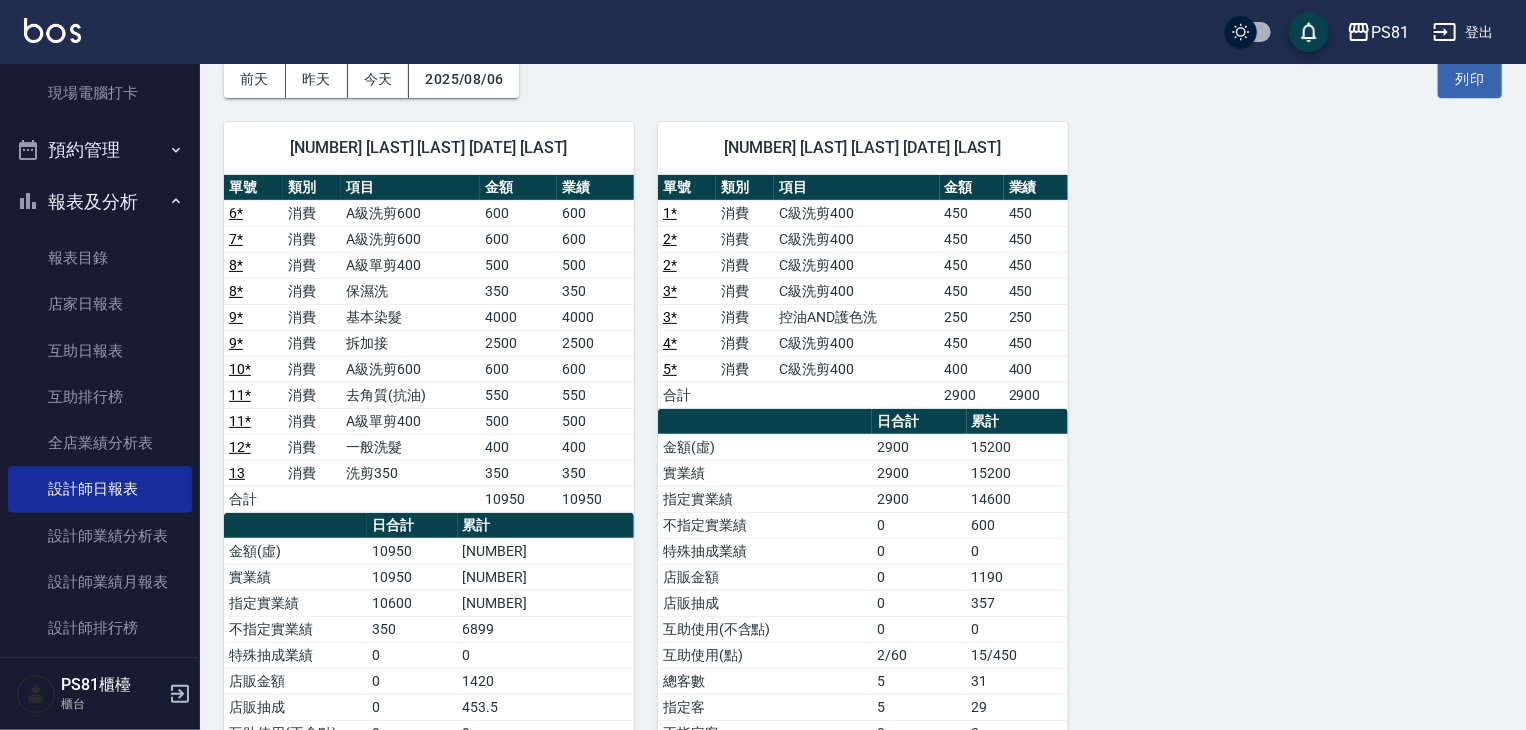 scroll, scrollTop: 0, scrollLeft: 0, axis: both 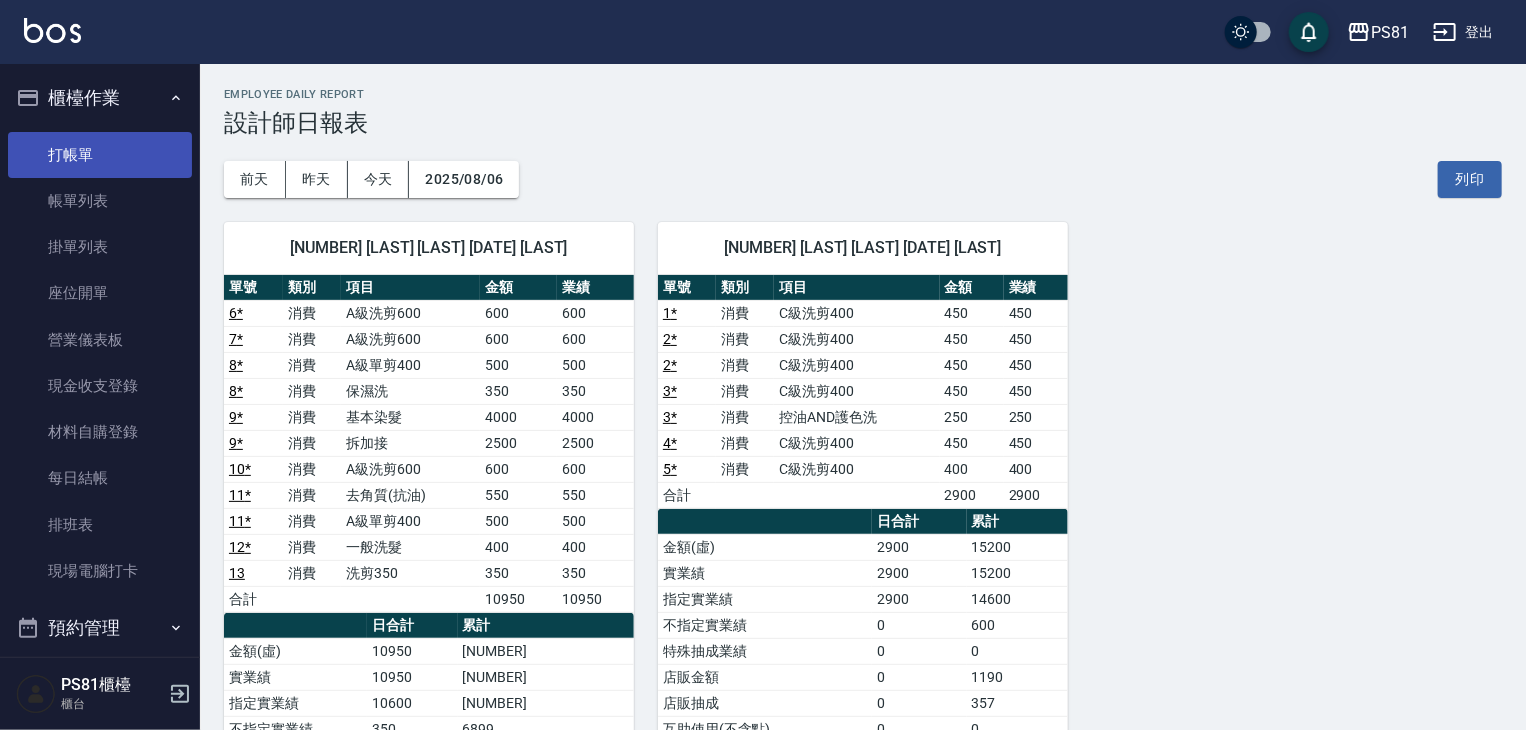 click on "打帳單" at bounding box center [100, 155] 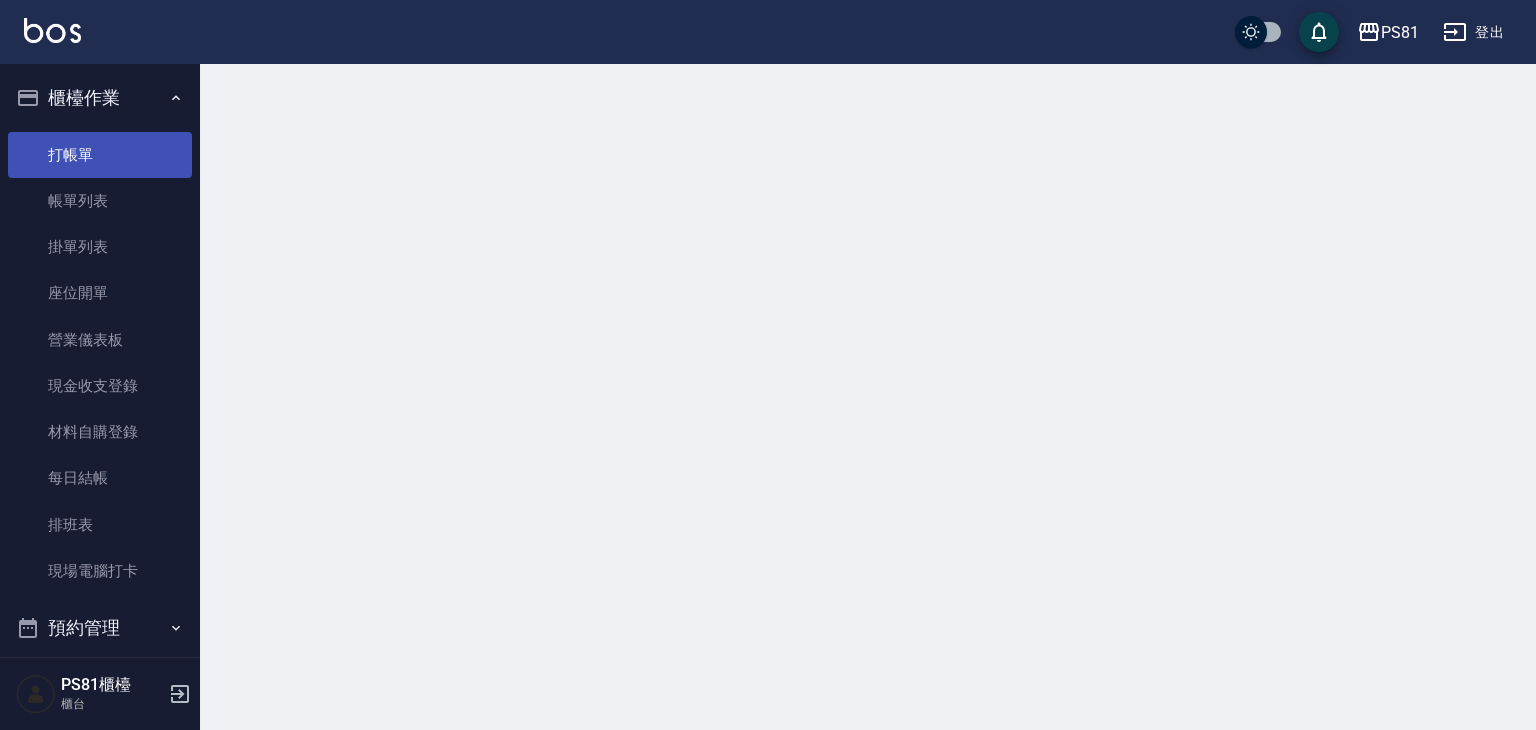 click on "打帳單" at bounding box center (100, 155) 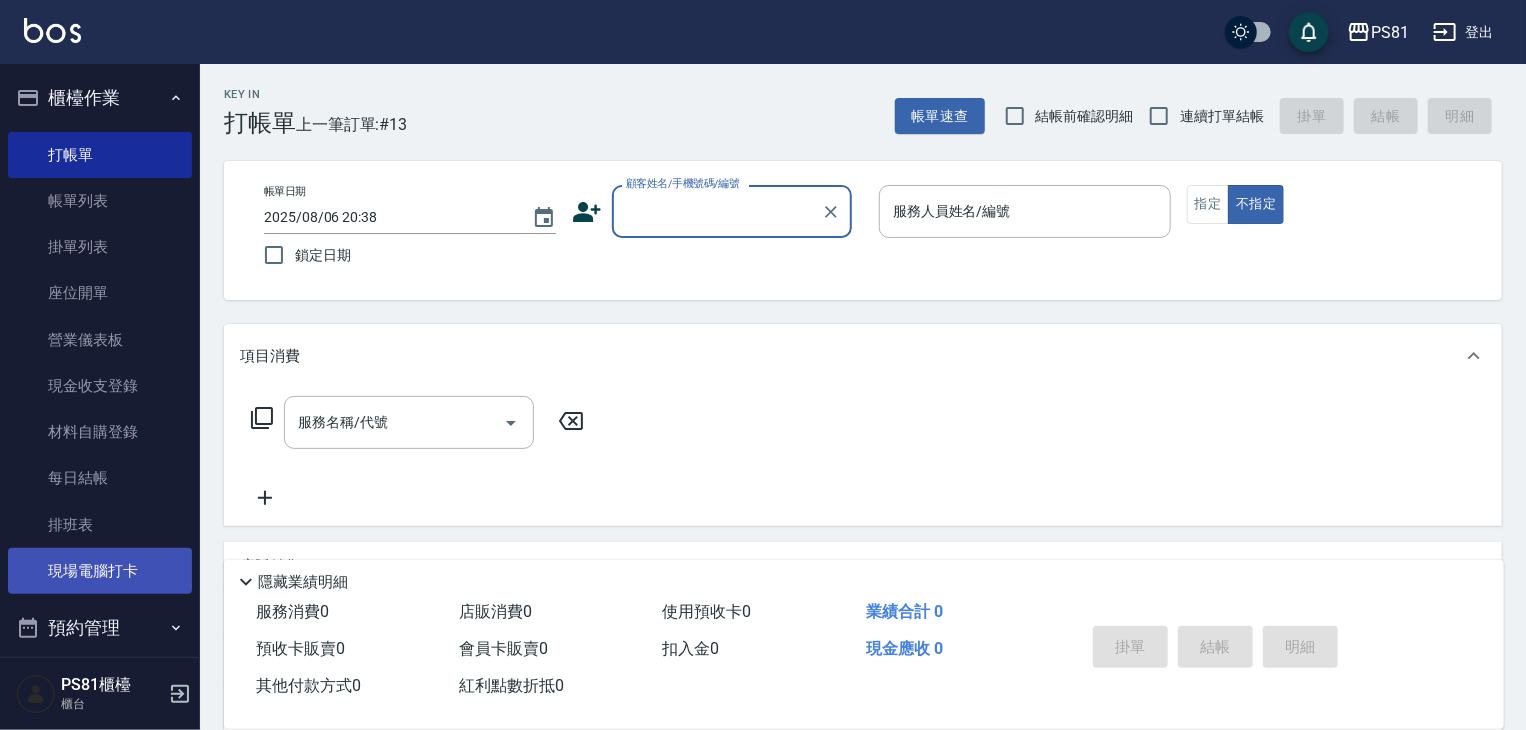 click on "現場電腦打卡" at bounding box center [100, 571] 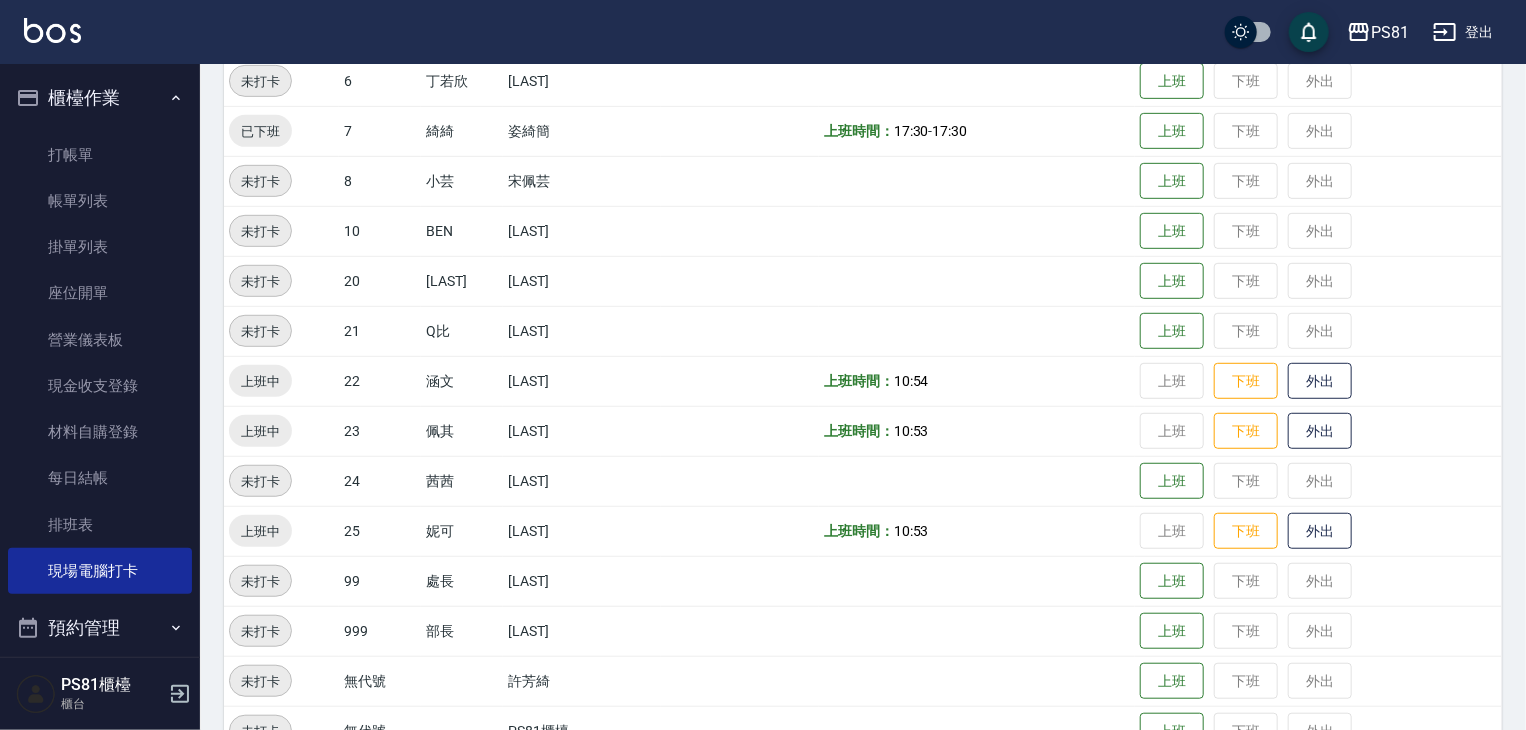 scroll, scrollTop: 500, scrollLeft: 0, axis: vertical 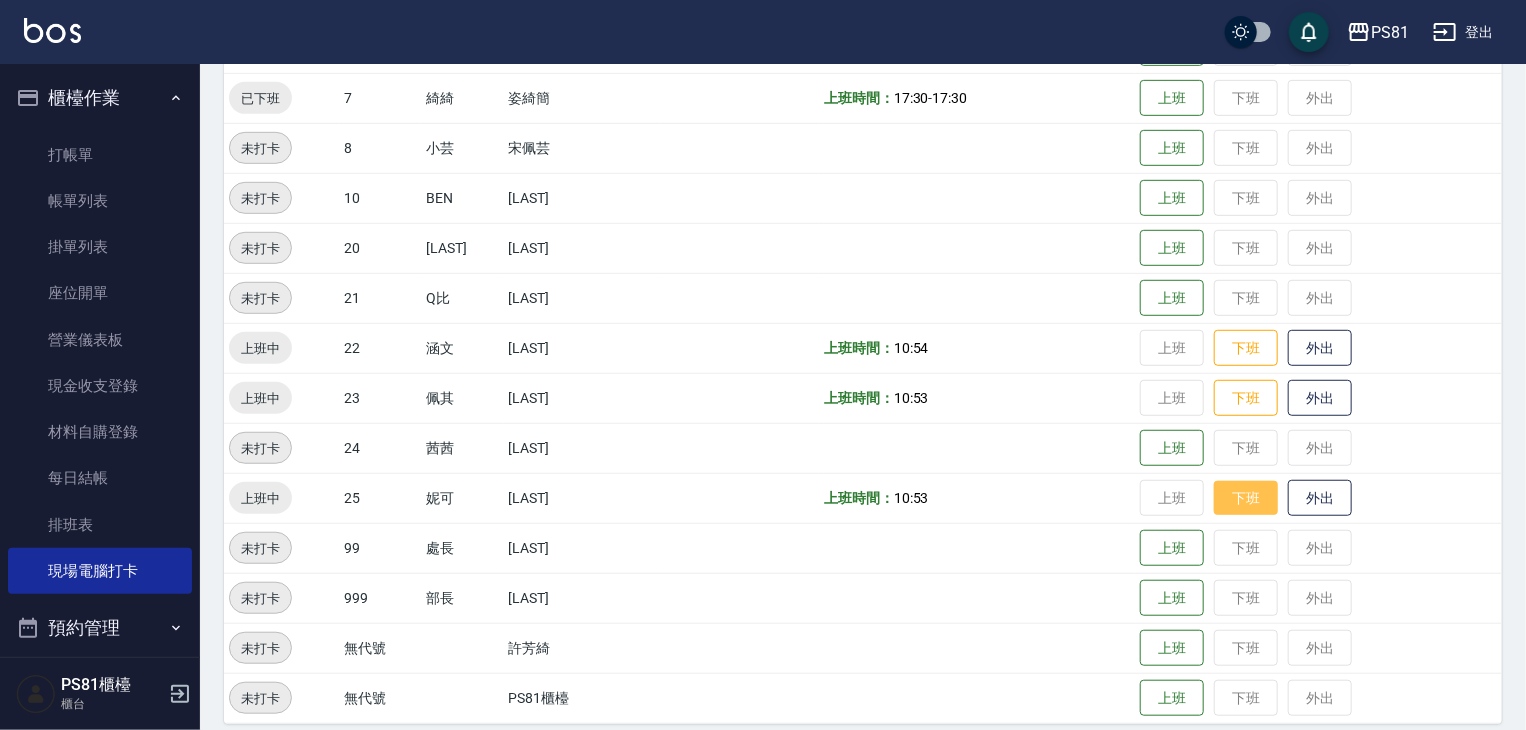 click on "下班" at bounding box center (1246, 498) 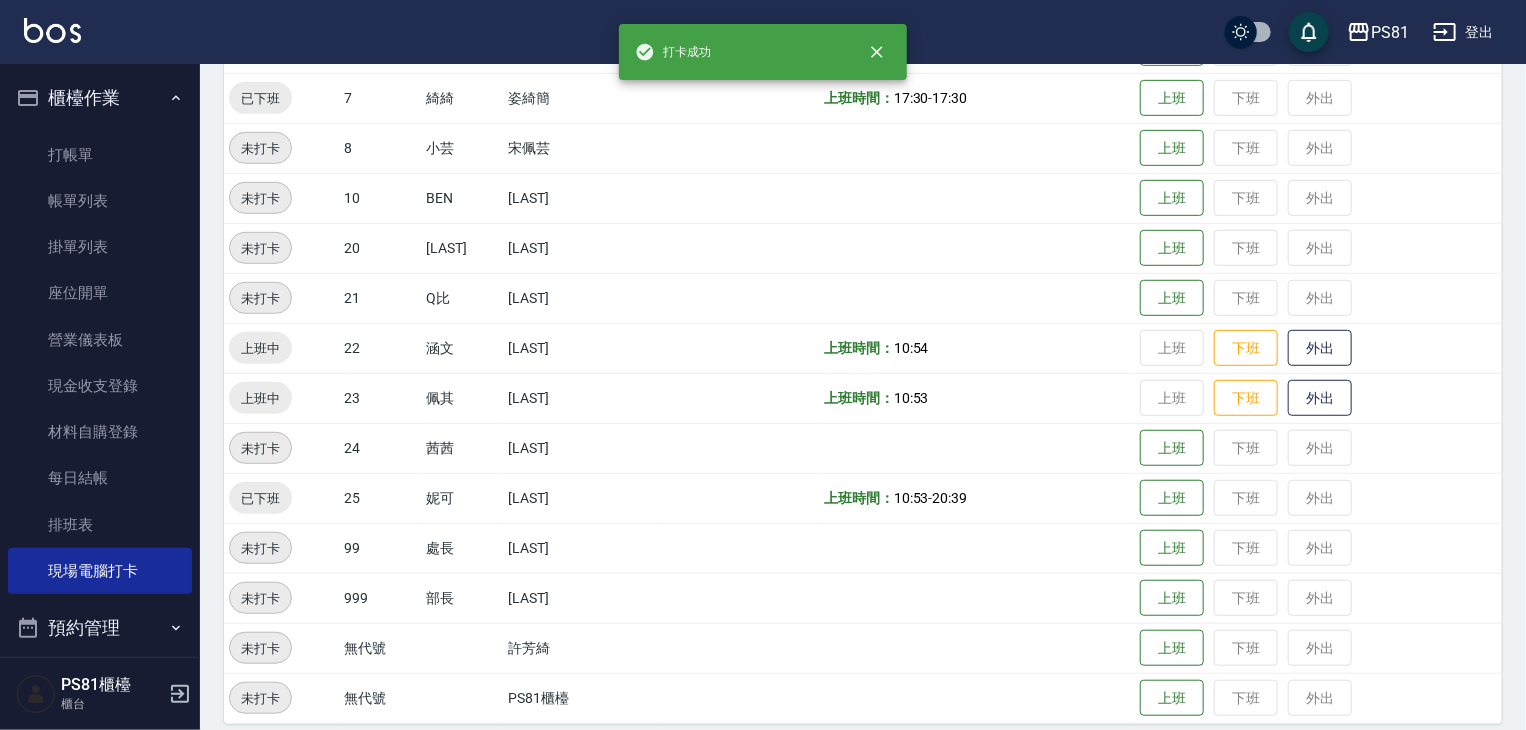 click at bounding box center (740, 498) 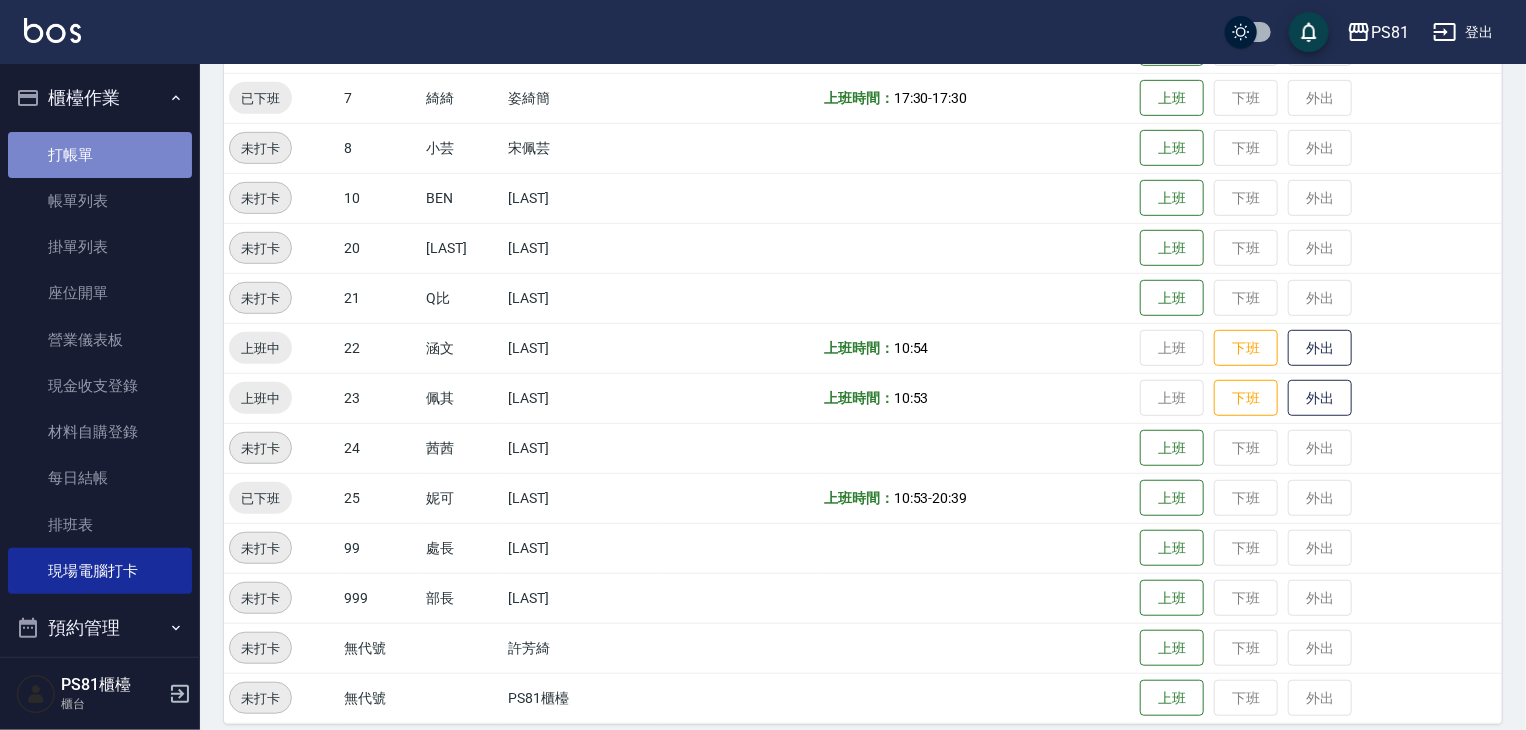 click on "打帳單" at bounding box center [100, 155] 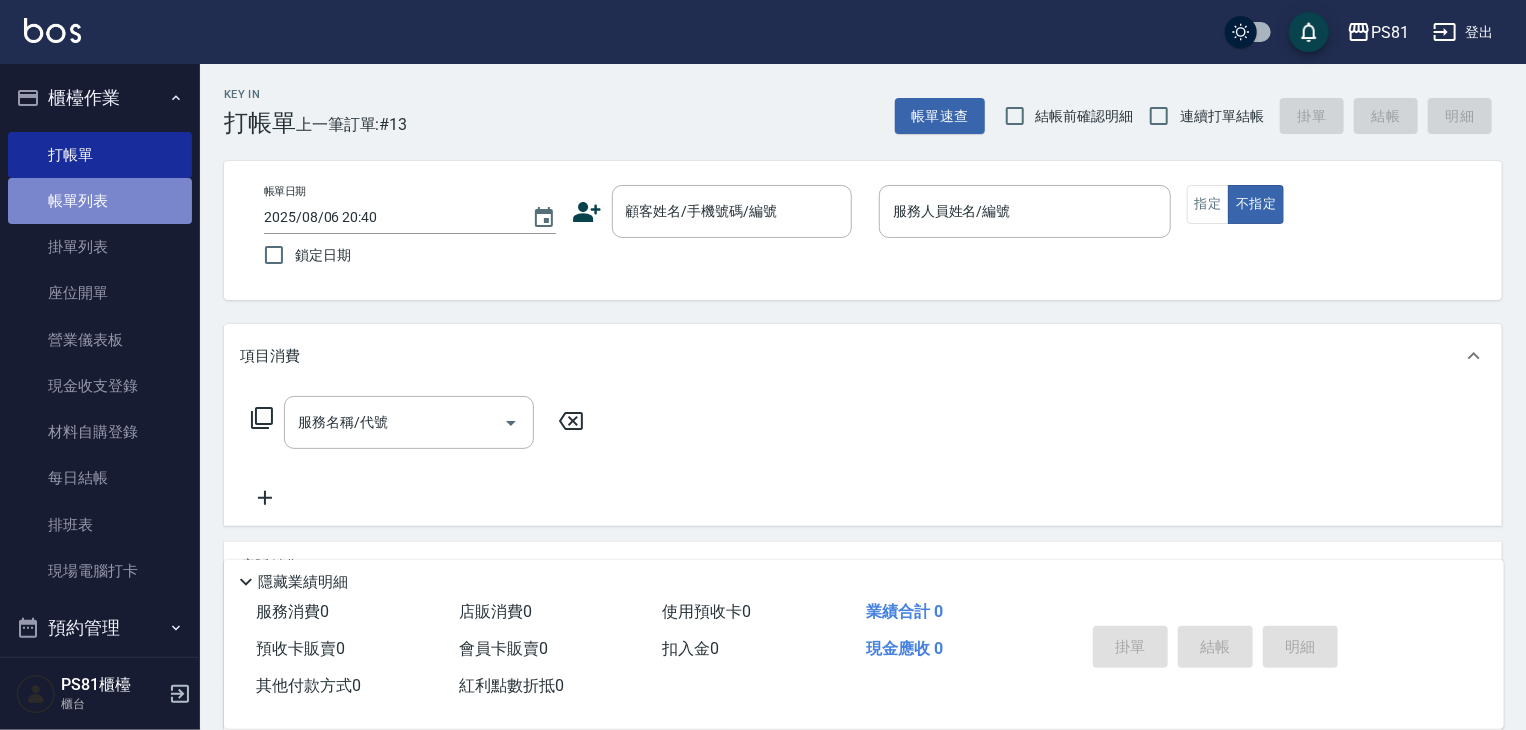 click on "帳單列表" at bounding box center [100, 201] 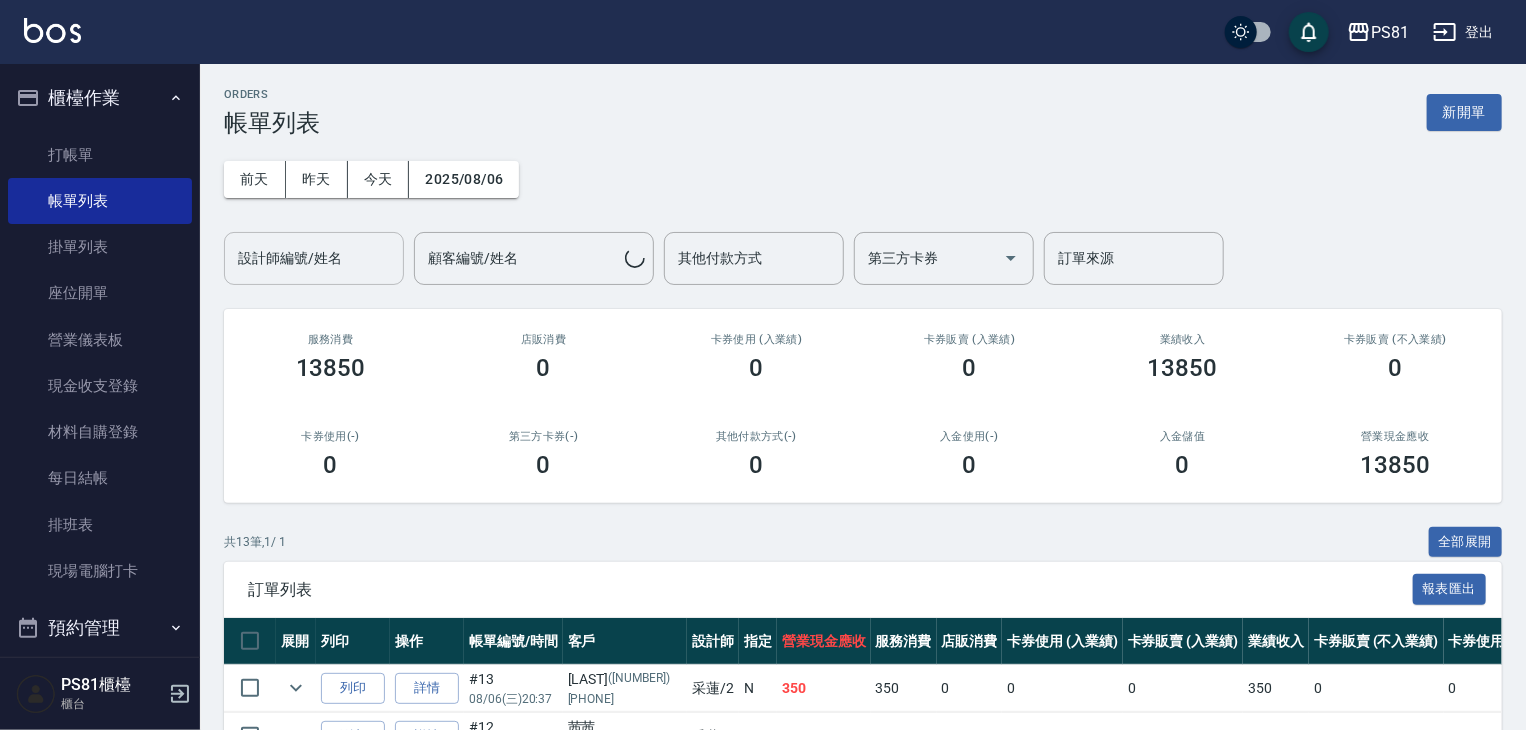 click on "設計師編號/姓名" at bounding box center [314, 258] 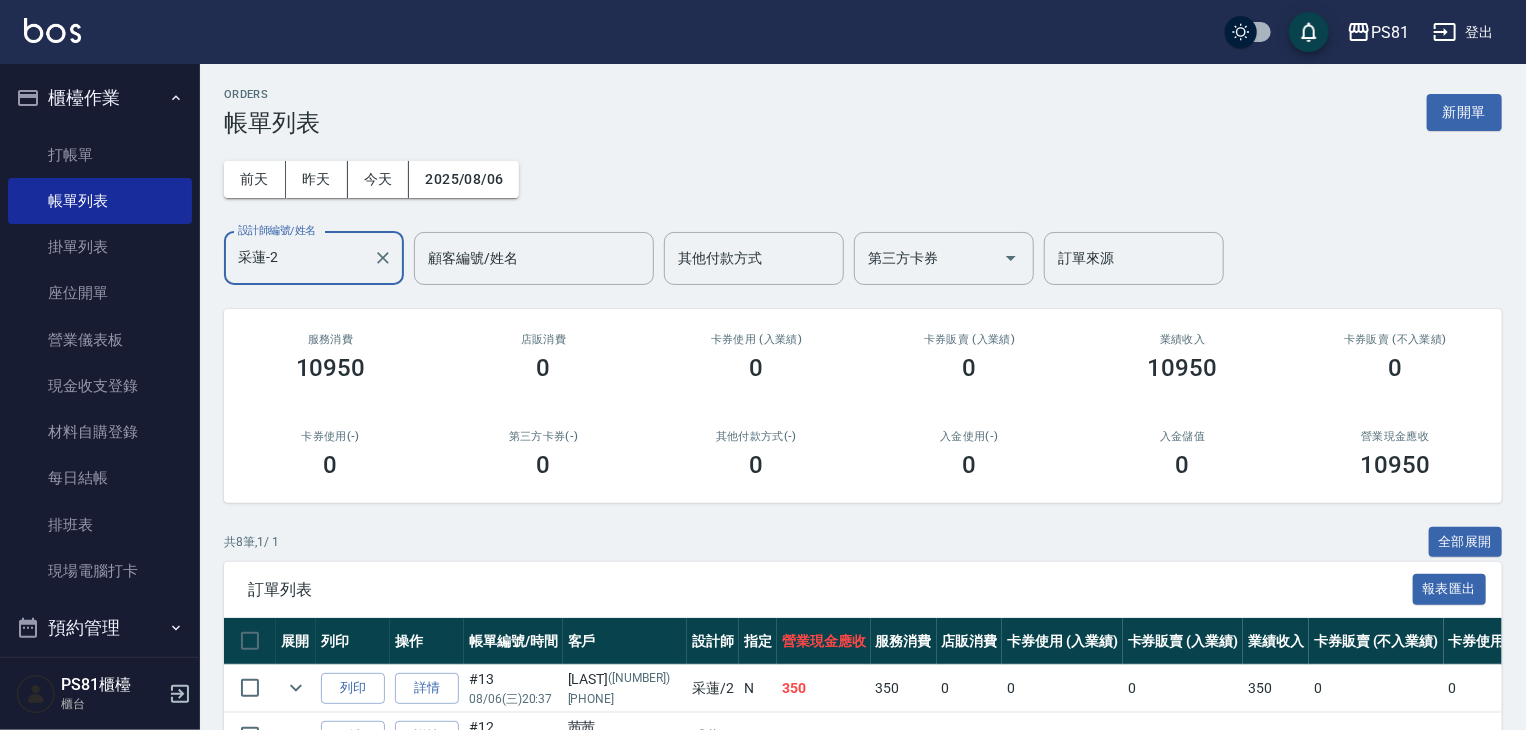 type on "采蓮-2" 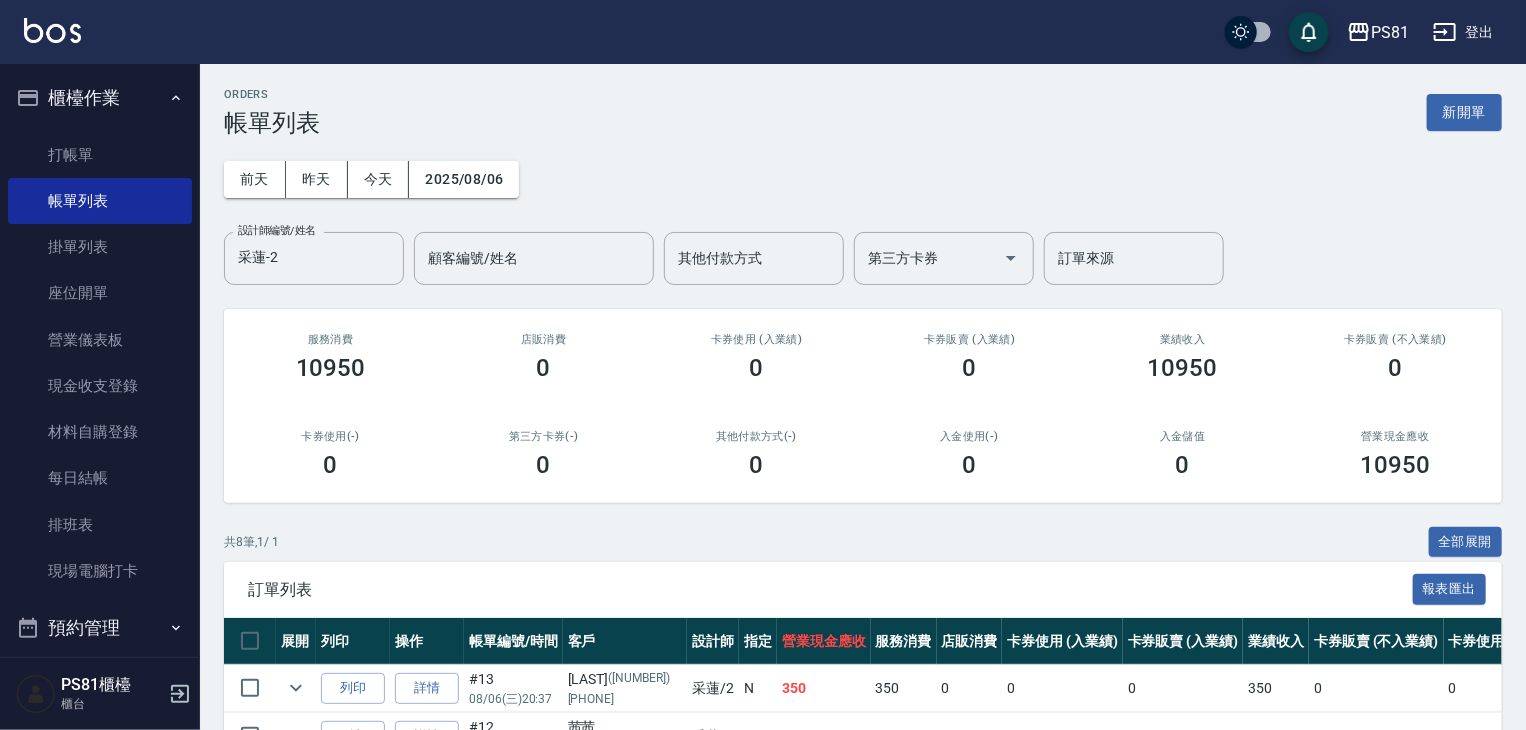 click on "卡券使用 (入業績)" at bounding box center [756, 339] 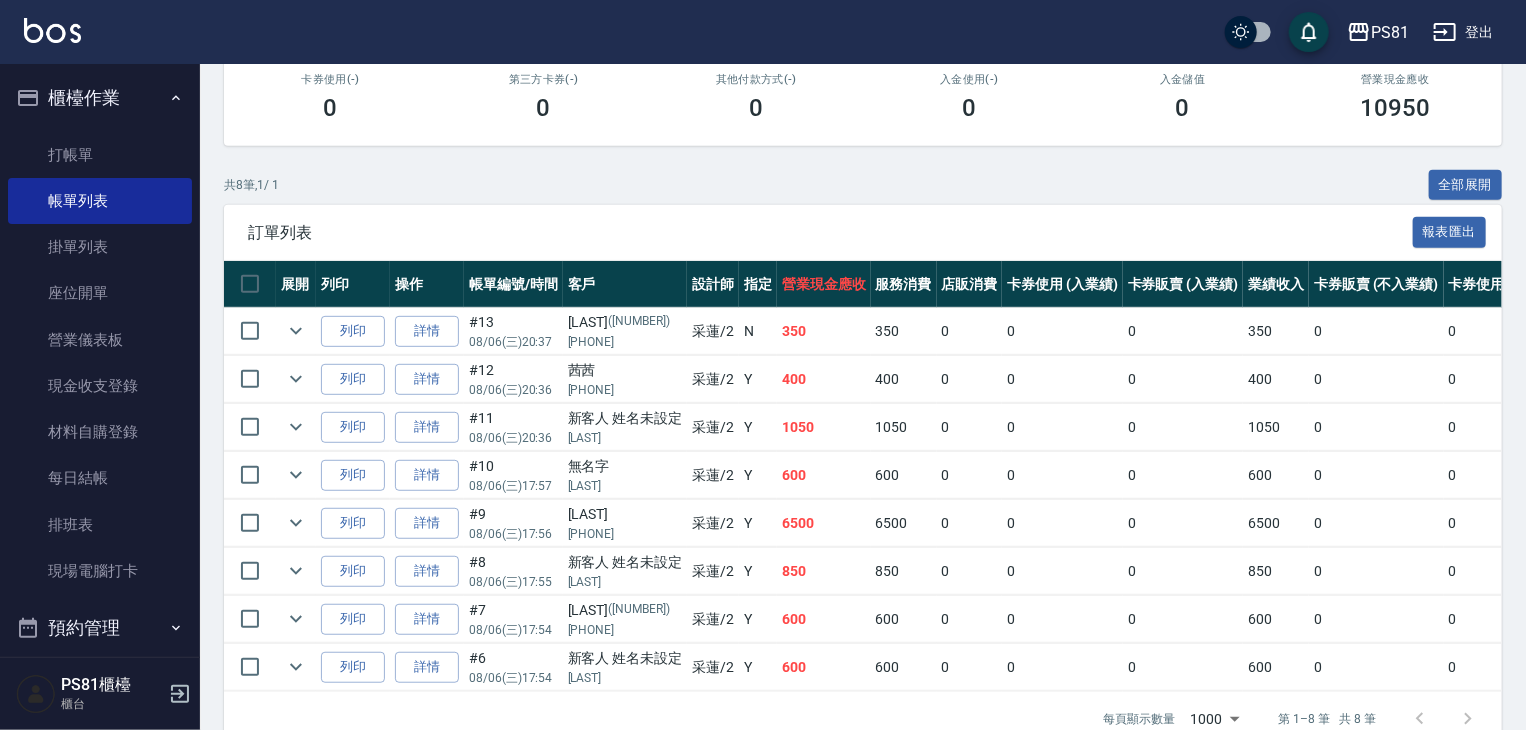 scroll, scrollTop: 409, scrollLeft: 0, axis: vertical 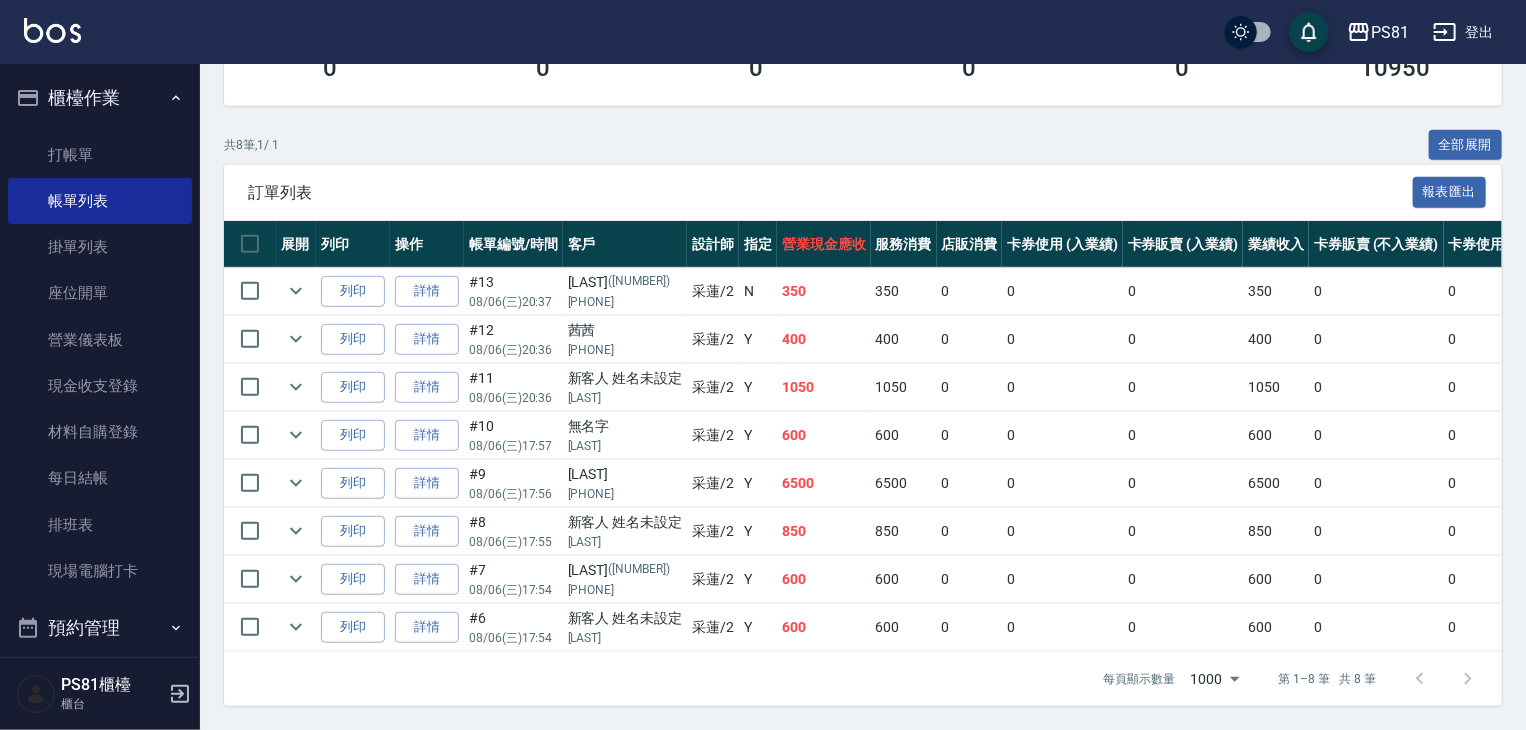 click on "[LAST] /[NUMBER]" at bounding box center [713, 291] 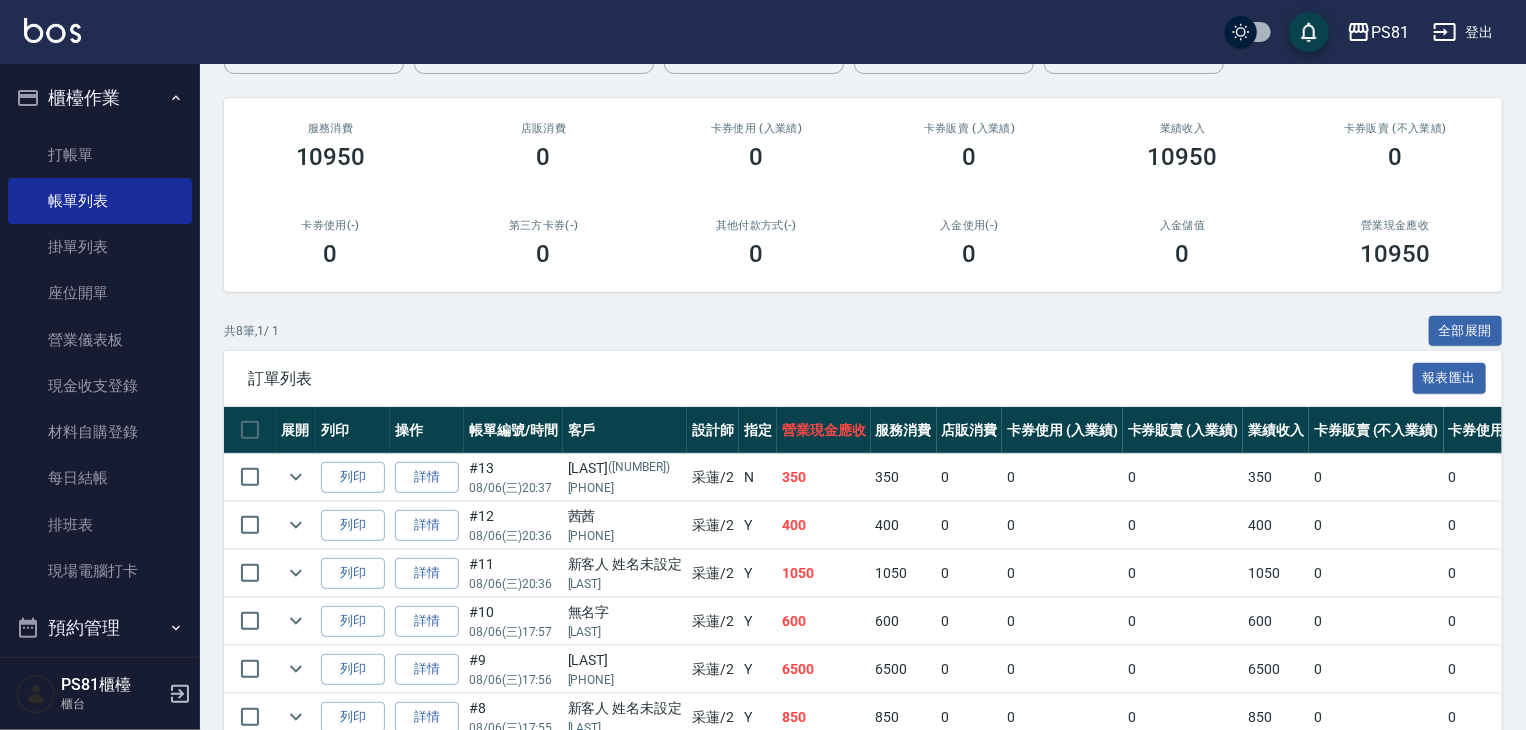 scroll, scrollTop: 0, scrollLeft: 0, axis: both 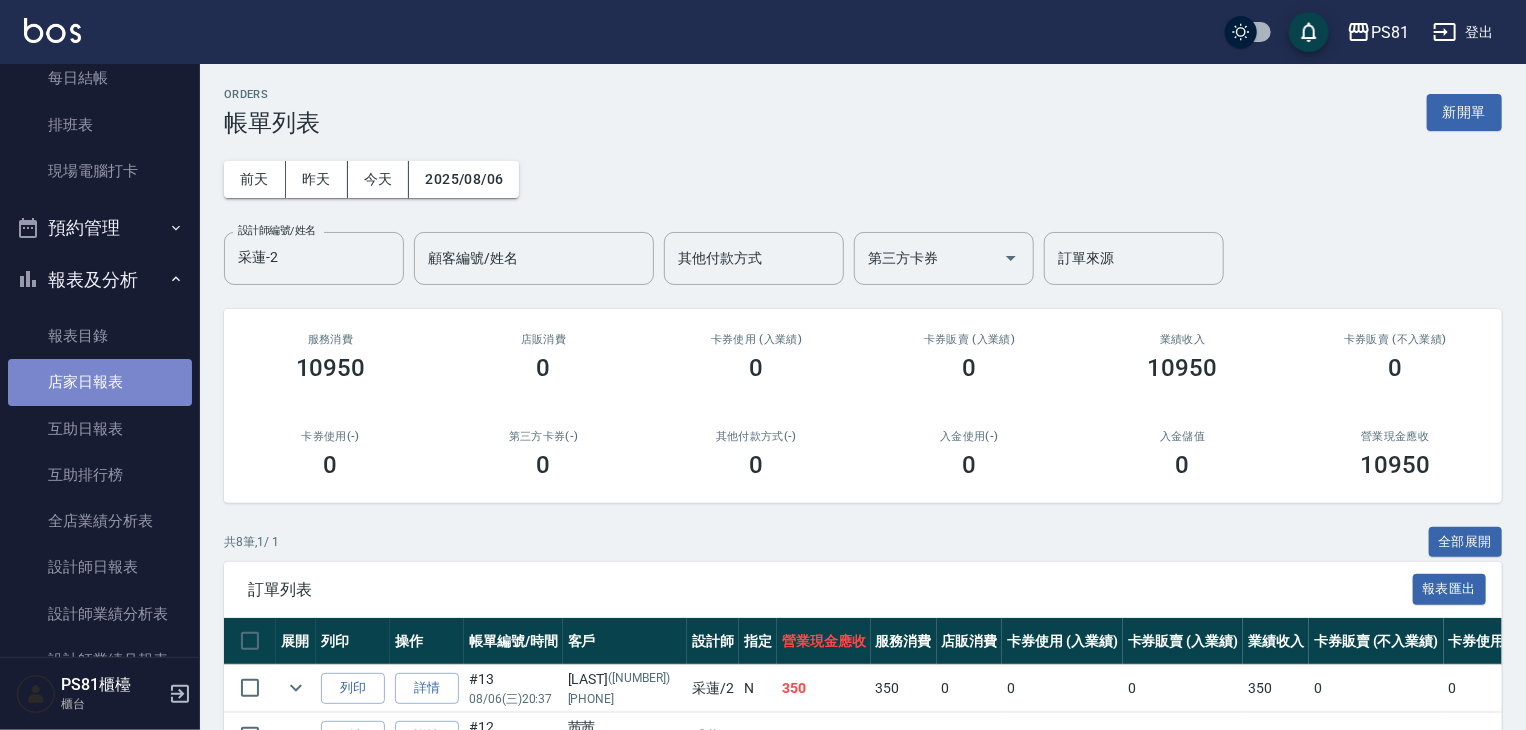 click on "店家日報表" at bounding box center (100, 382) 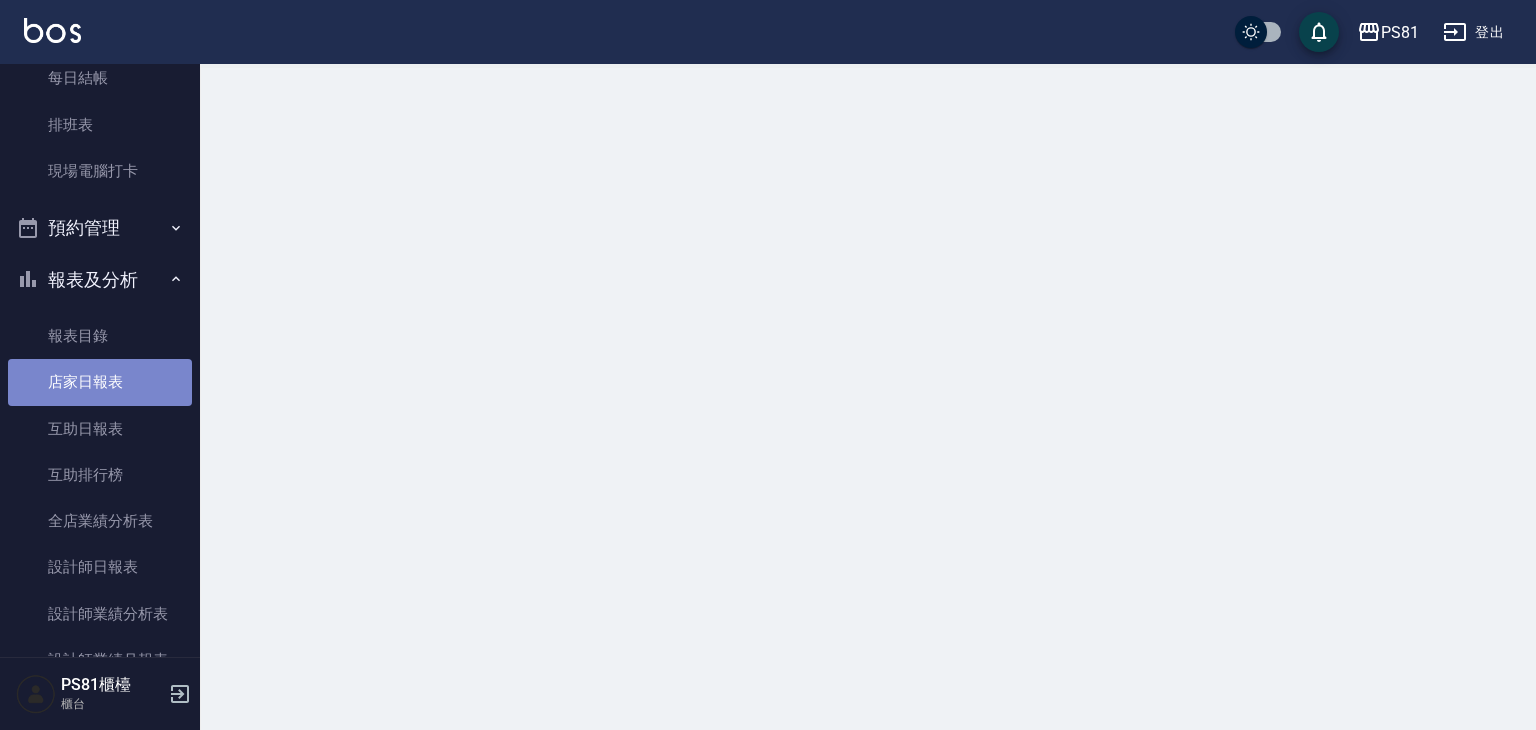 click on "店家日報表" at bounding box center (100, 382) 